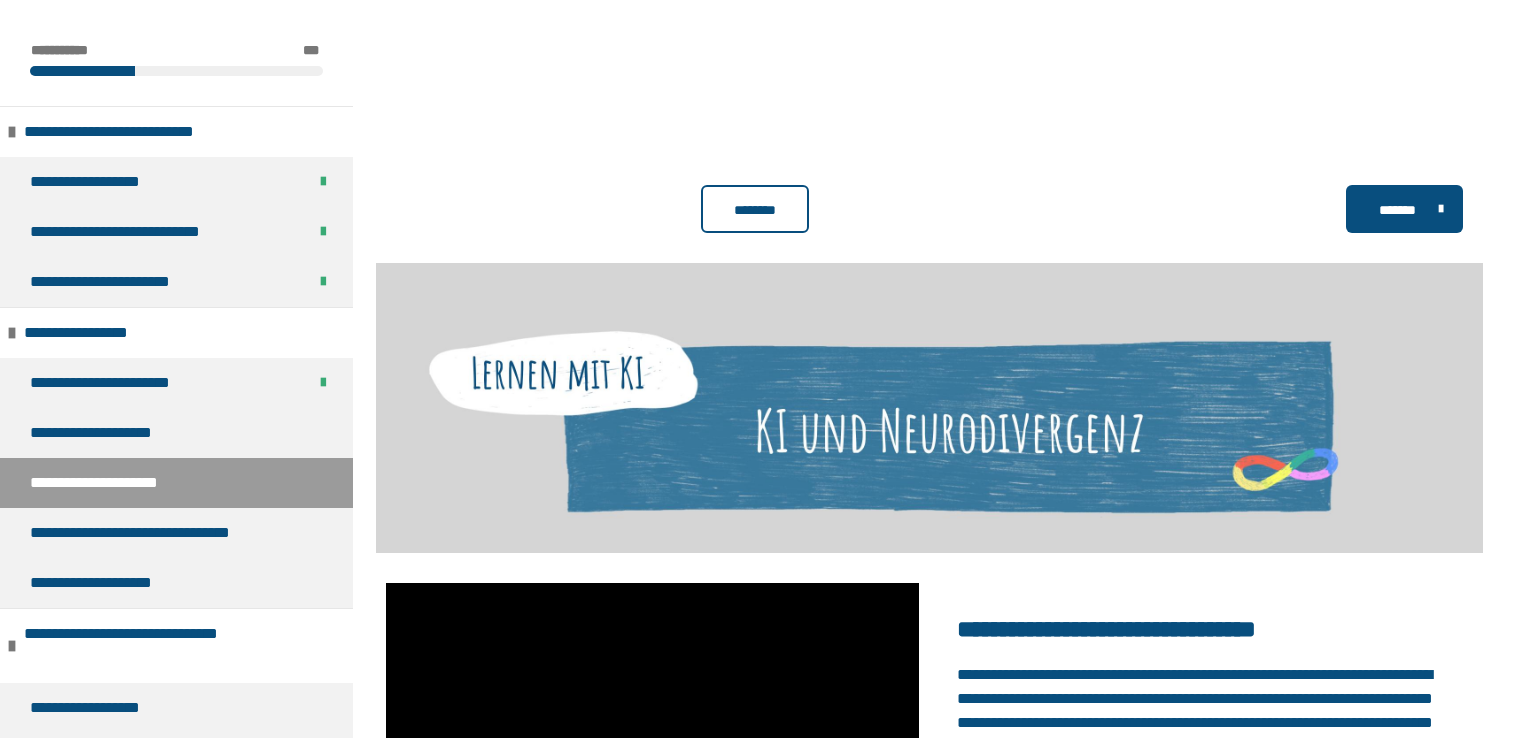 scroll, scrollTop: 392, scrollLeft: 0, axis: vertical 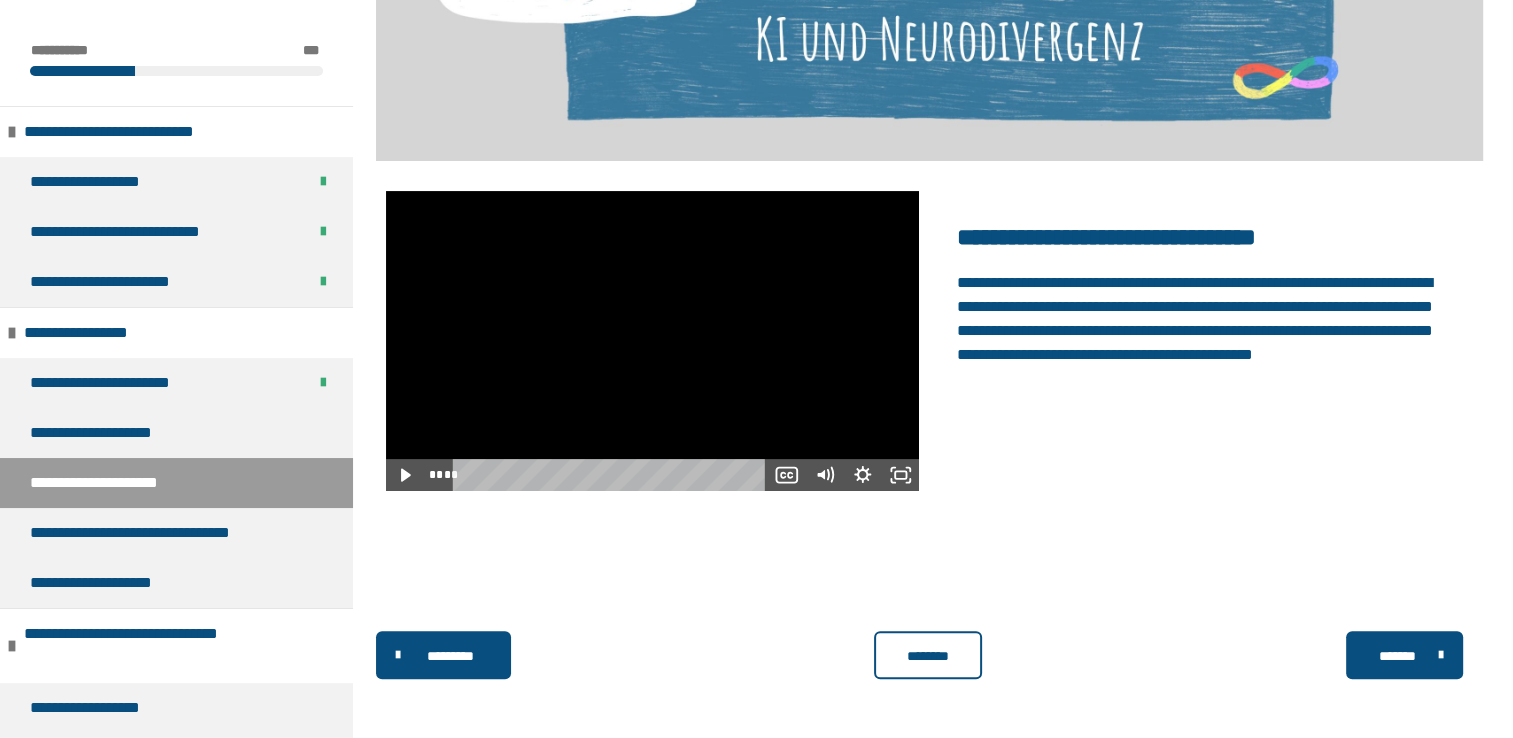 click at bounding box center (612, 475) 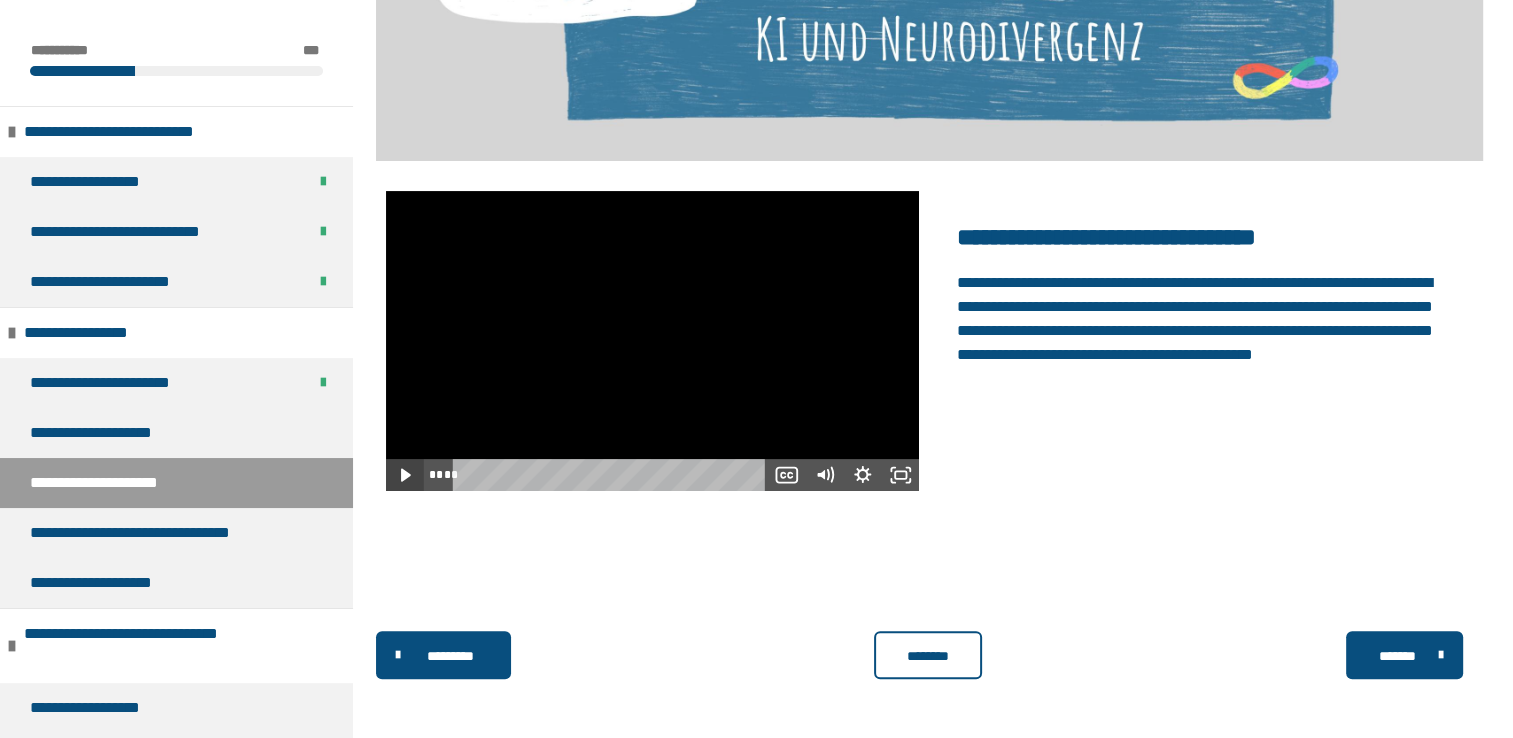 click 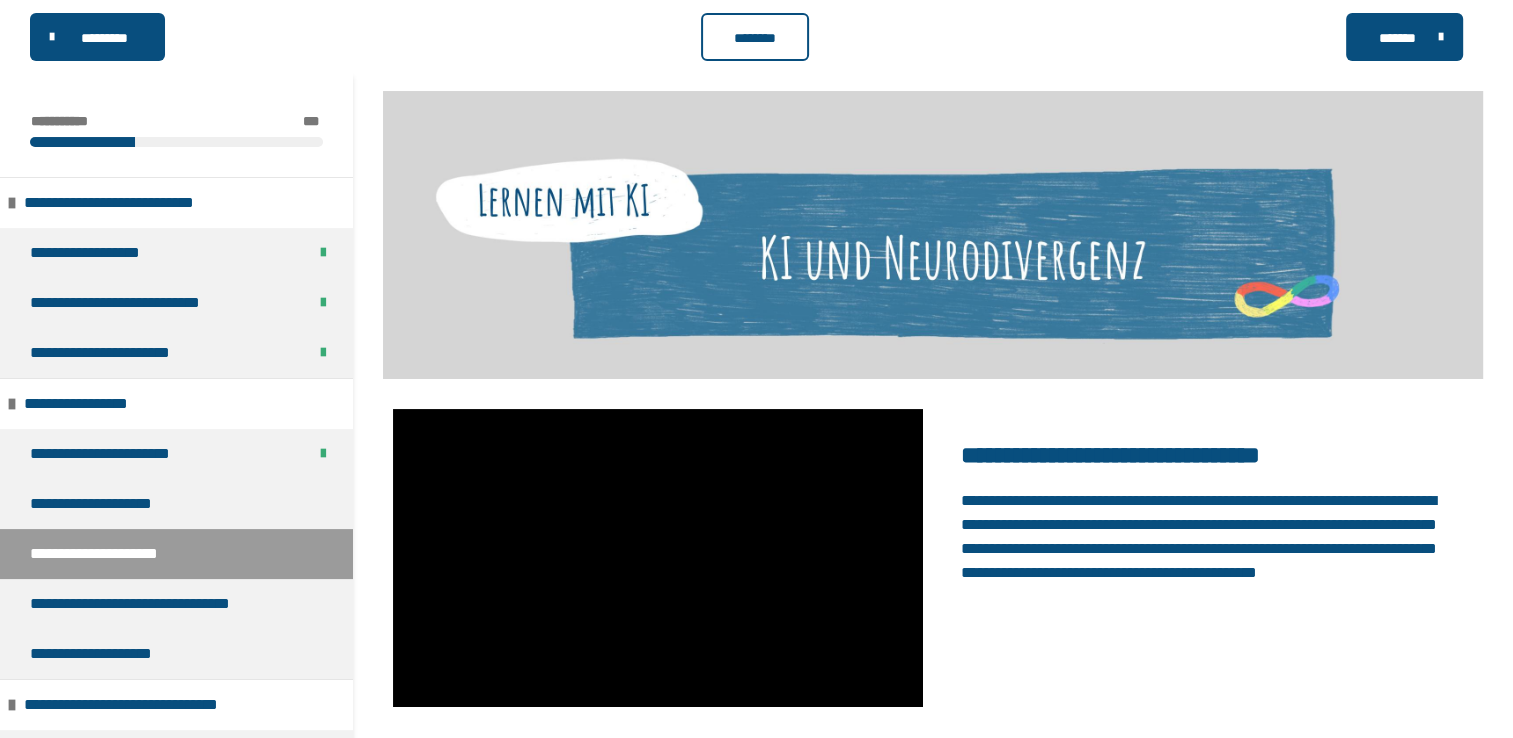 scroll, scrollTop: 130, scrollLeft: 0, axis: vertical 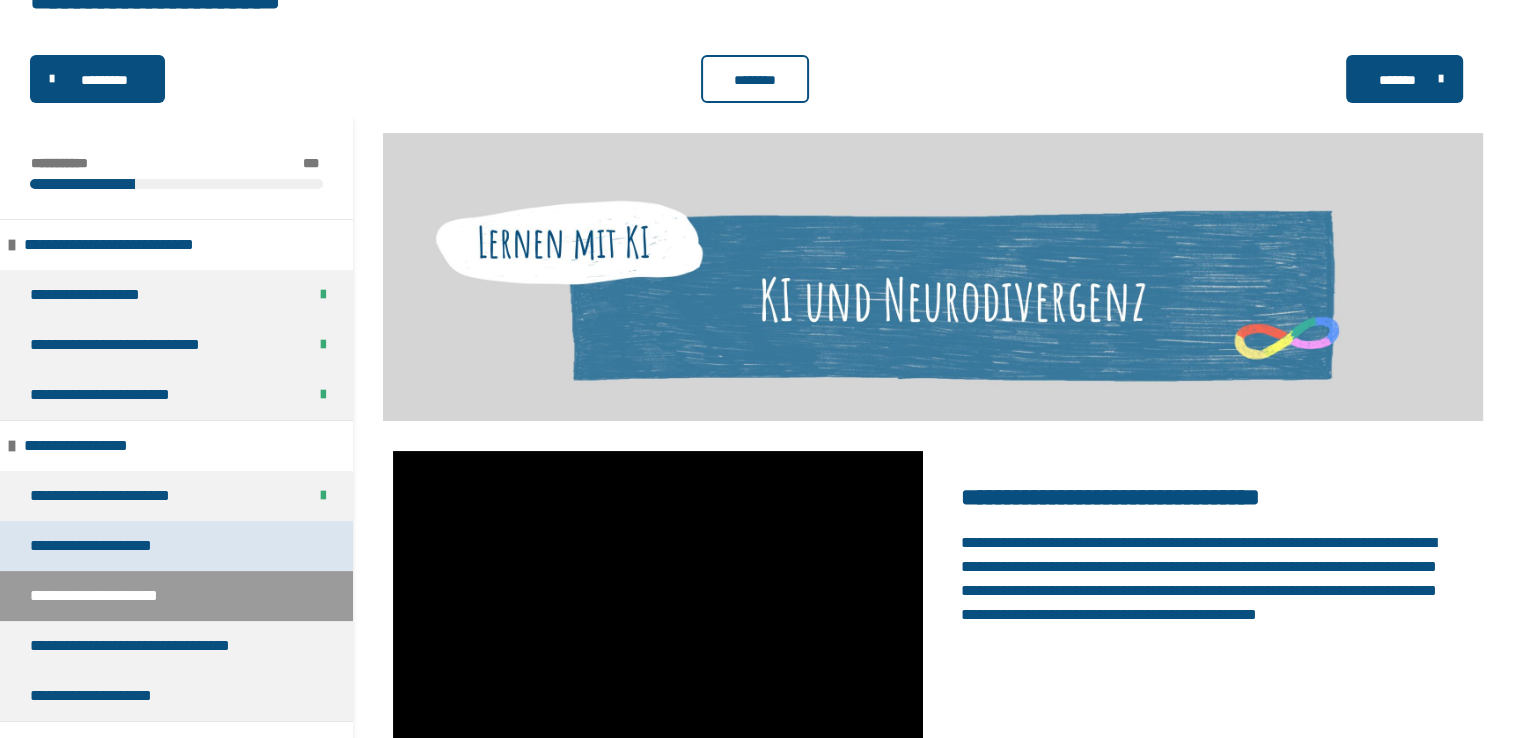 click on "**********" at bounding box center [97, 546] 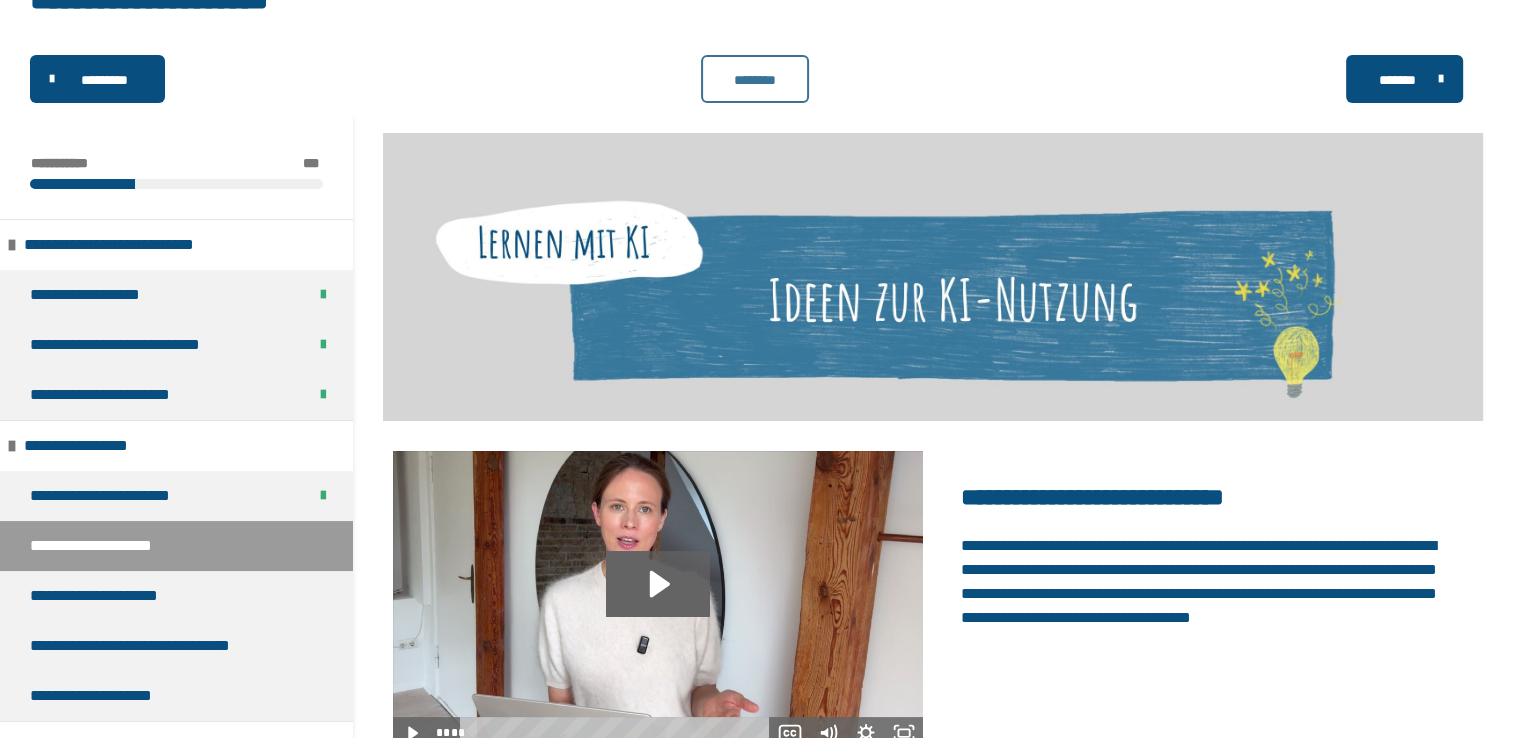 click on "********" at bounding box center [755, 80] 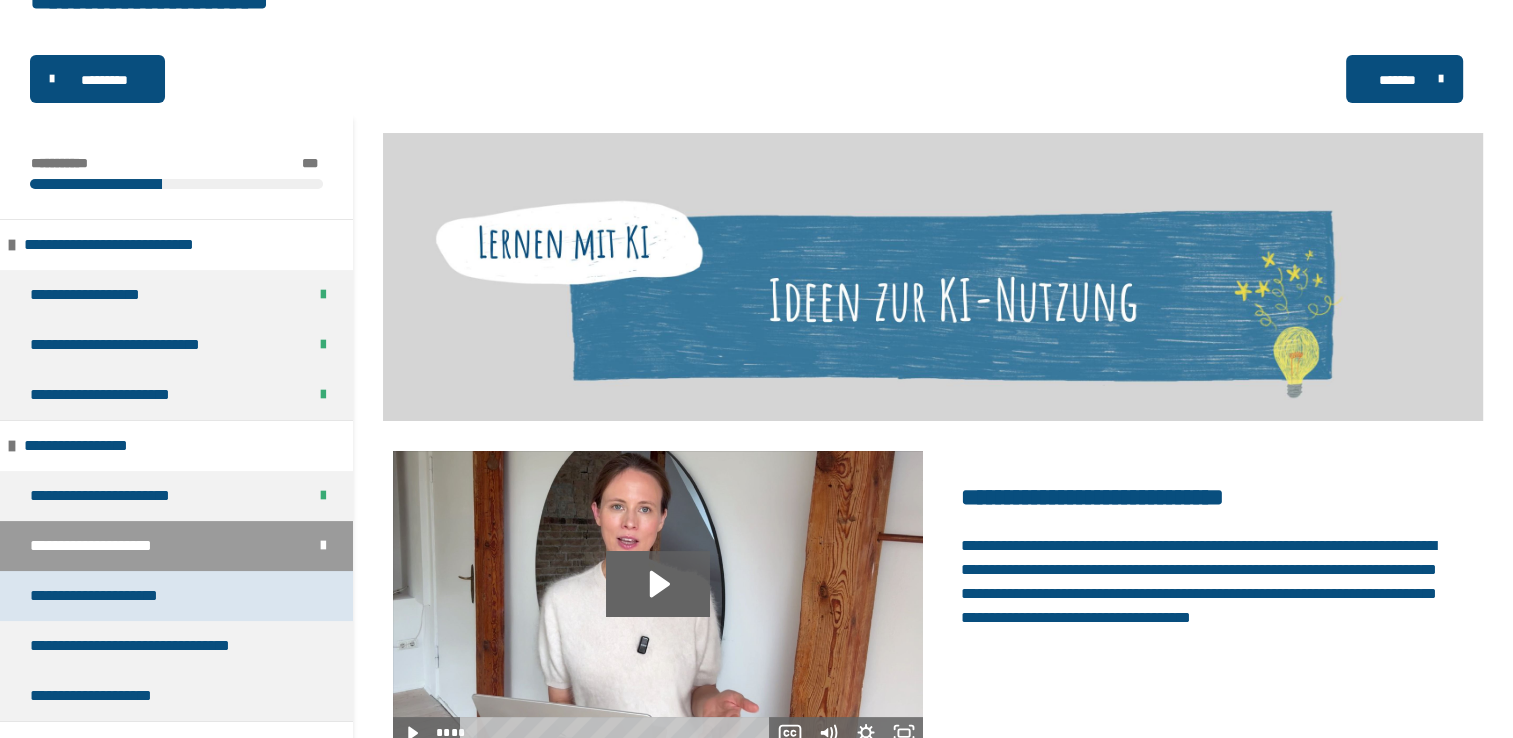 click on "**********" at bounding box center (176, 596) 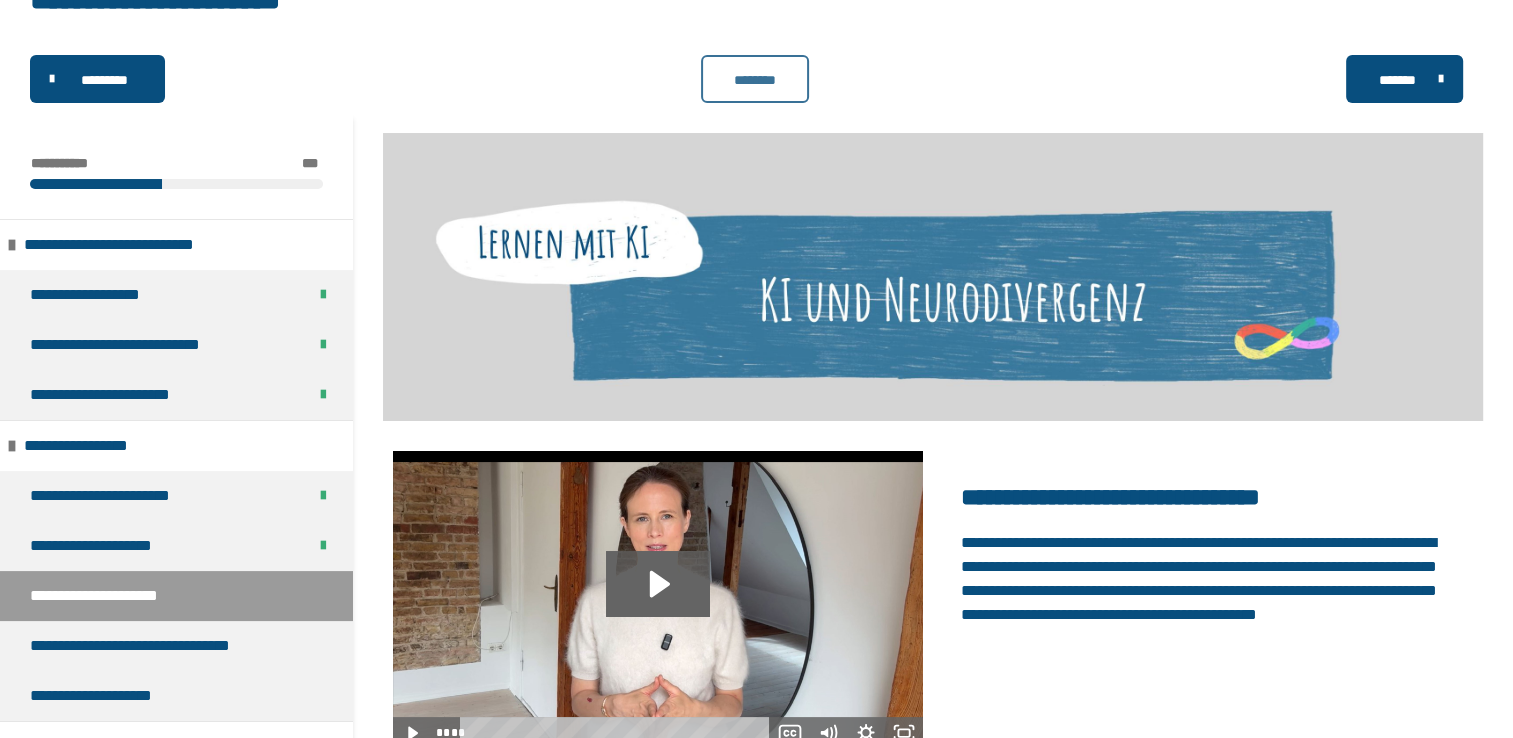 click on "********" at bounding box center (755, 80) 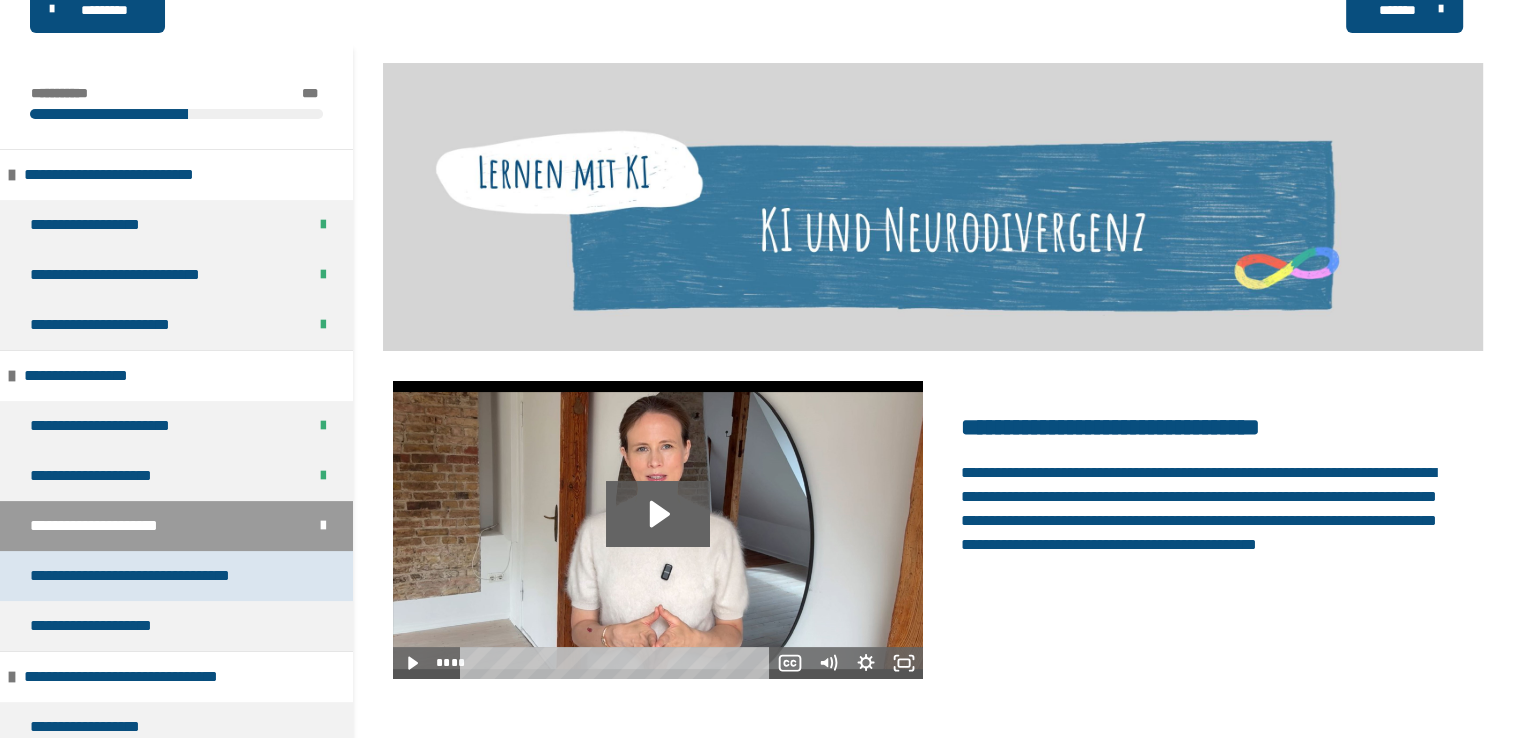 scroll, scrollTop: 204, scrollLeft: 0, axis: vertical 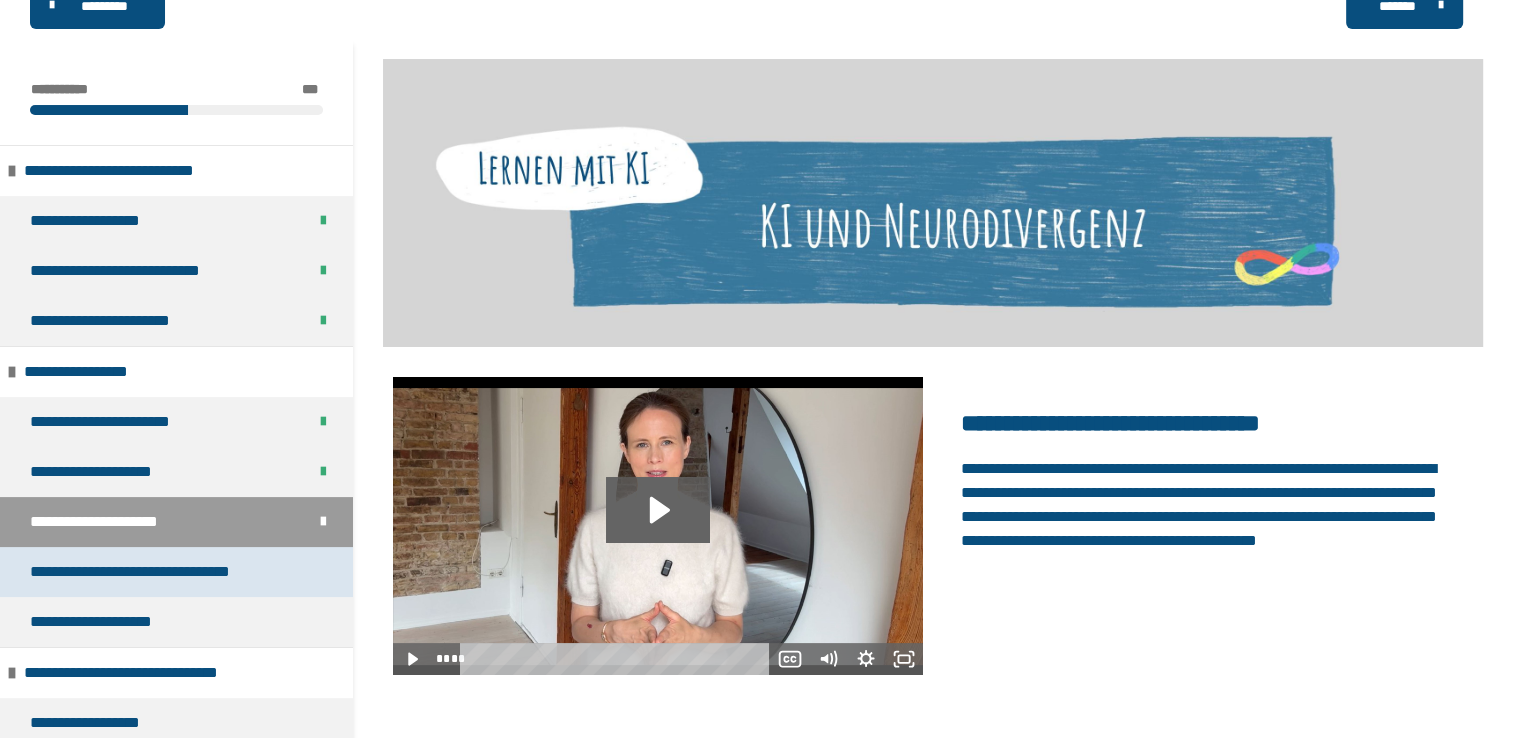 click on "**********" at bounding box center [140, 572] 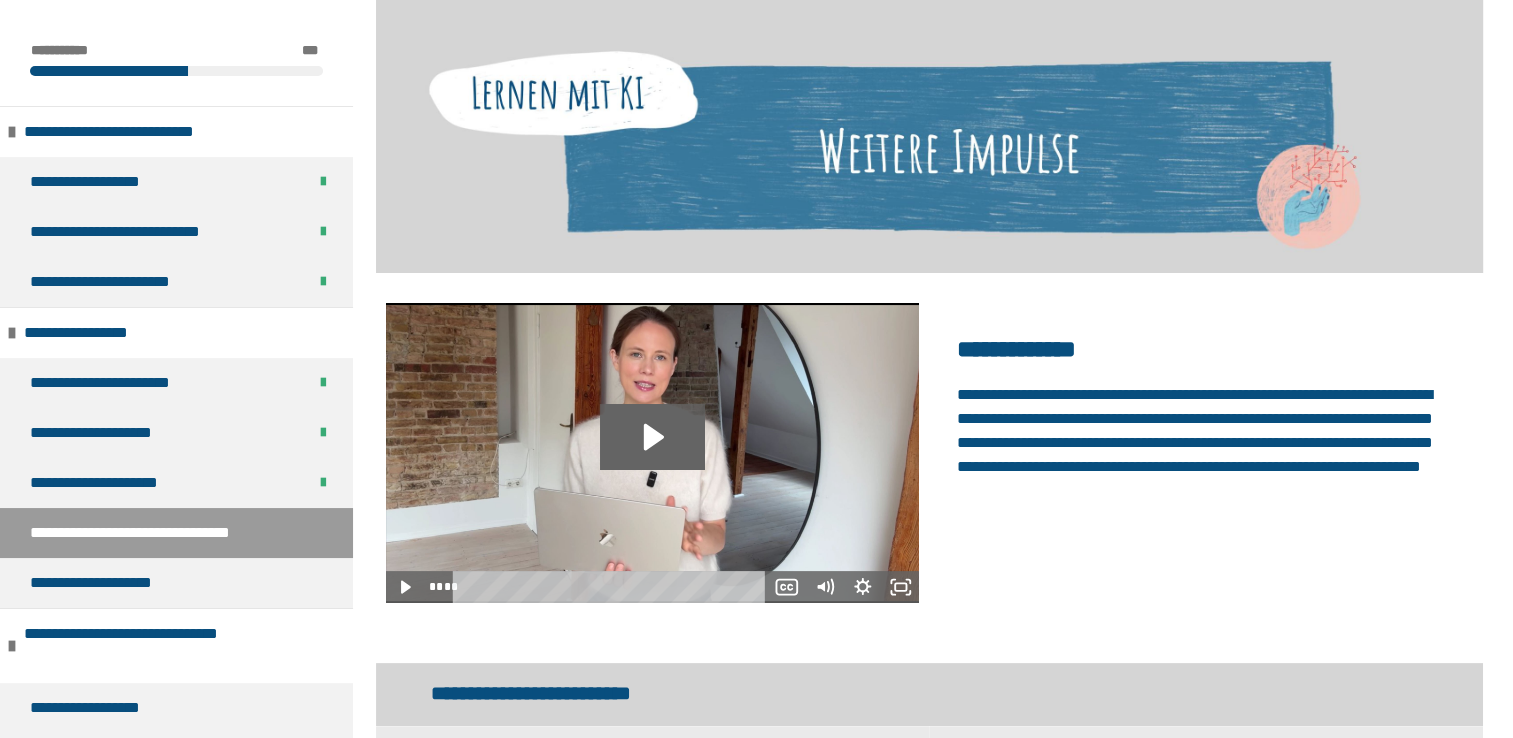 scroll, scrollTop: 291, scrollLeft: 0, axis: vertical 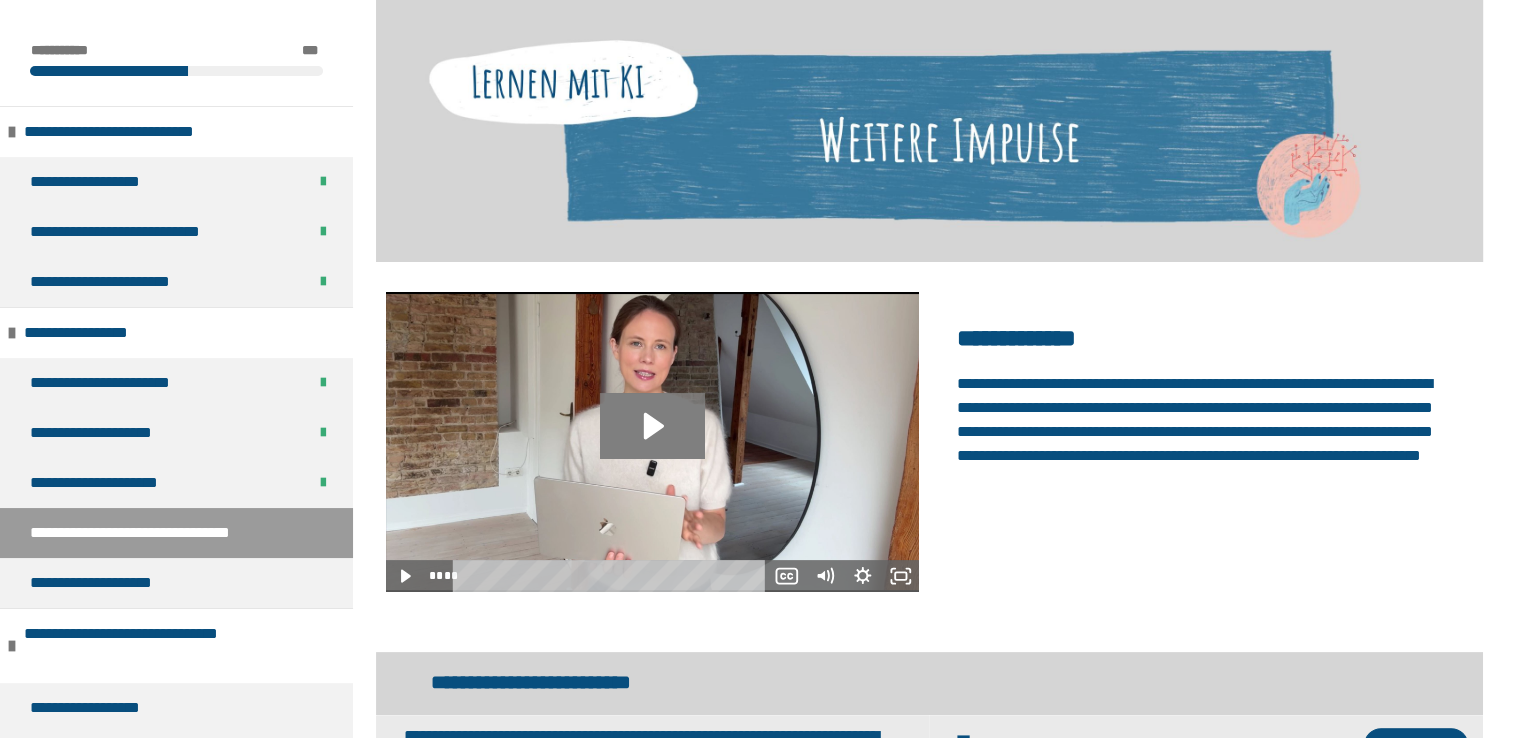 click 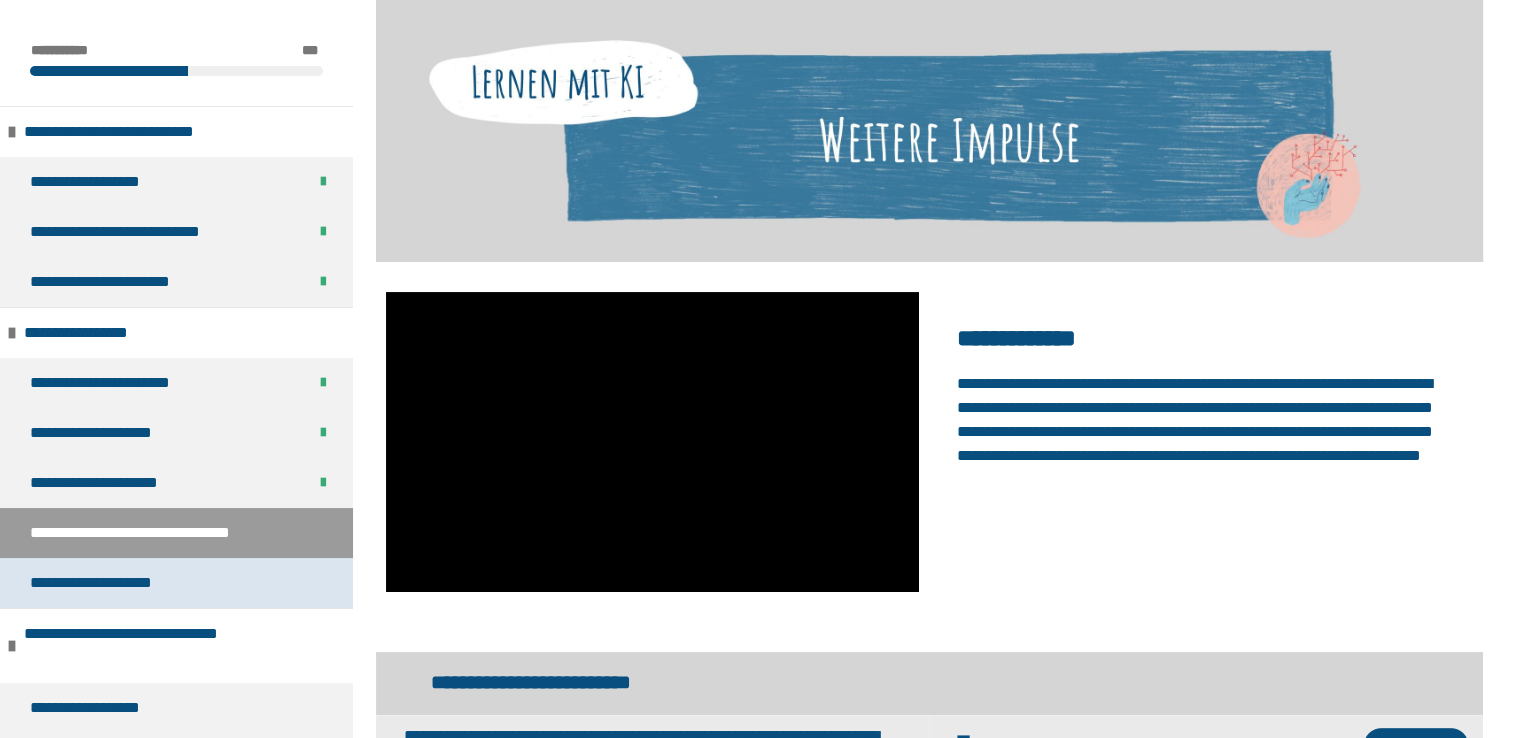 click on "**********" at bounding box center [176, 583] 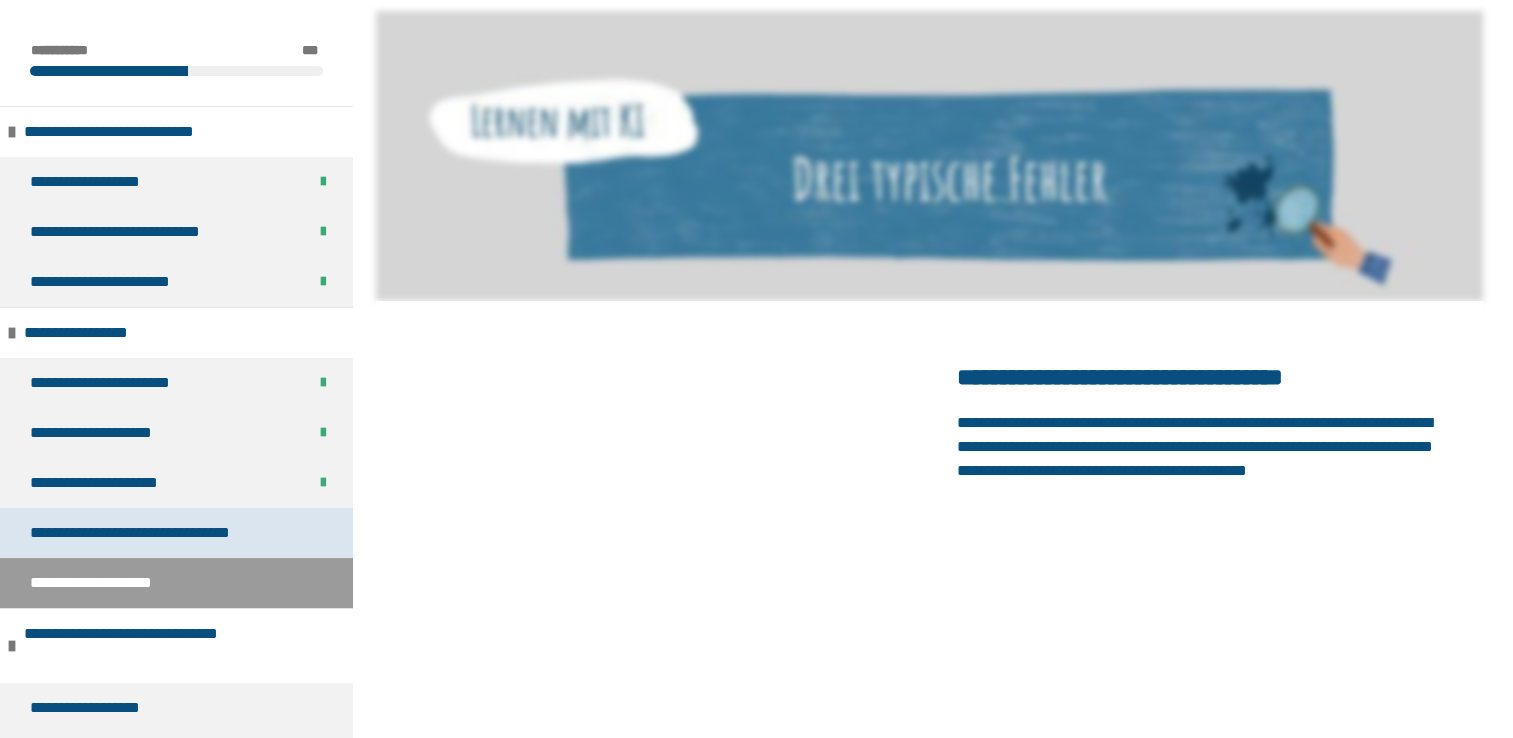 click on "**********" at bounding box center (176, 533) 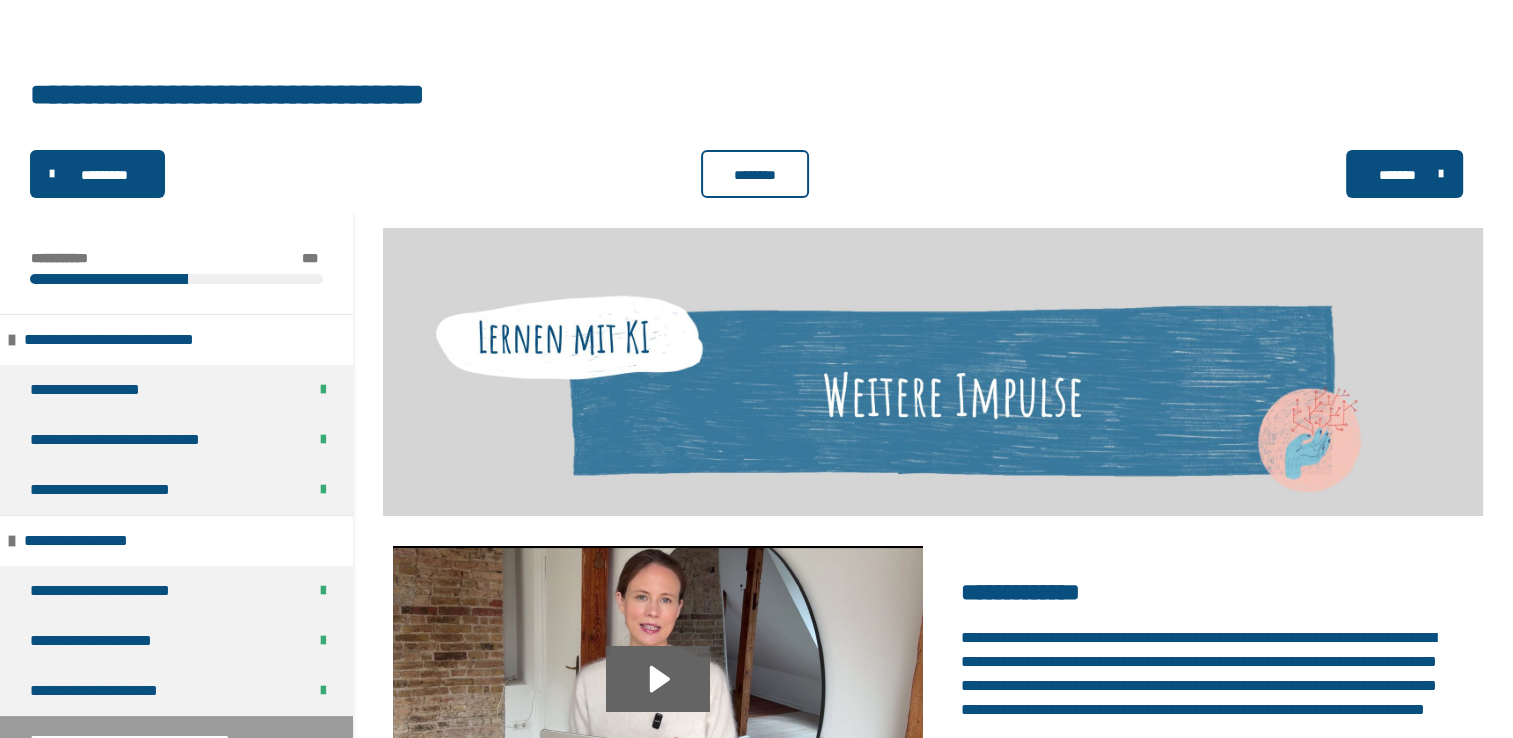 scroll, scrollTop: 0, scrollLeft: 0, axis: both 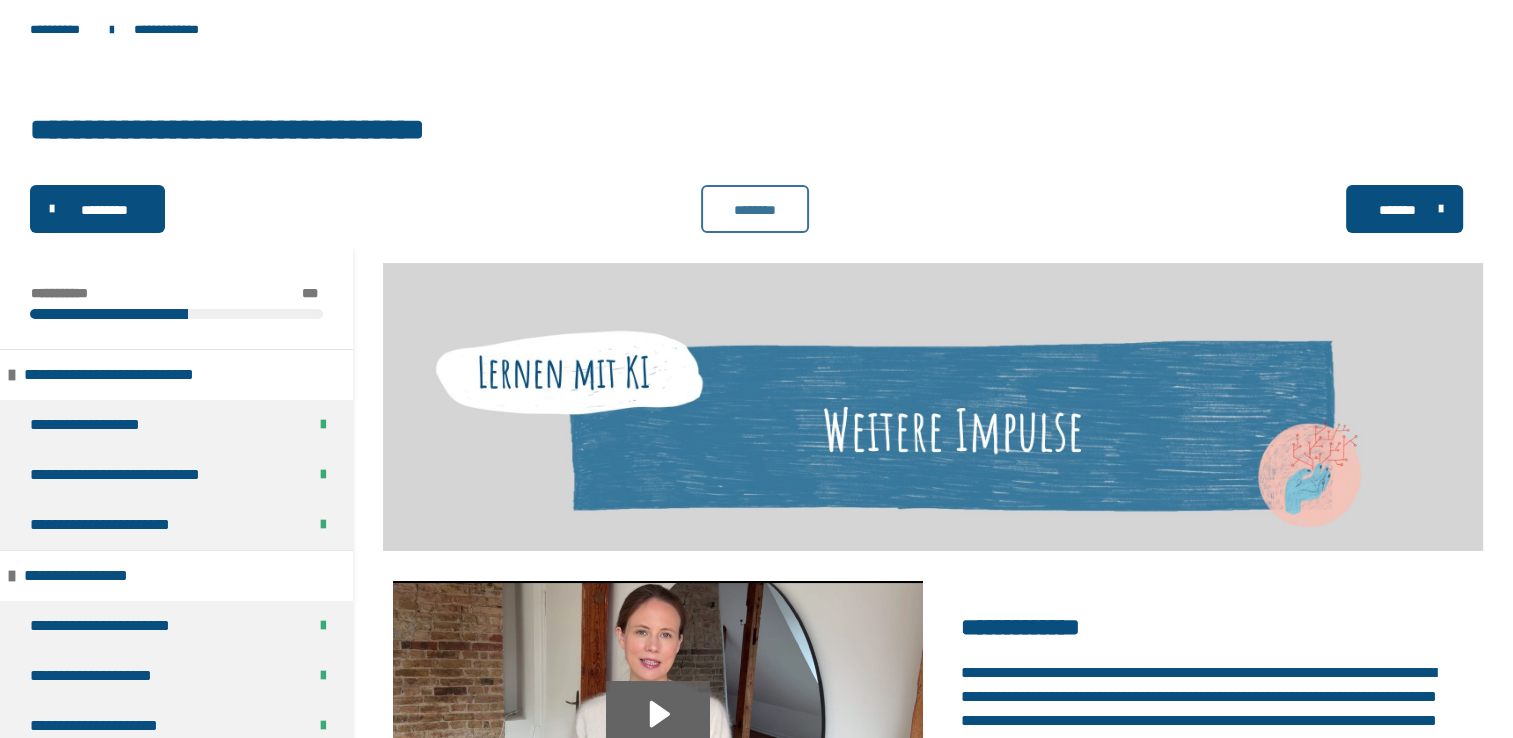 click on "********" at bounding box center [755, 210] 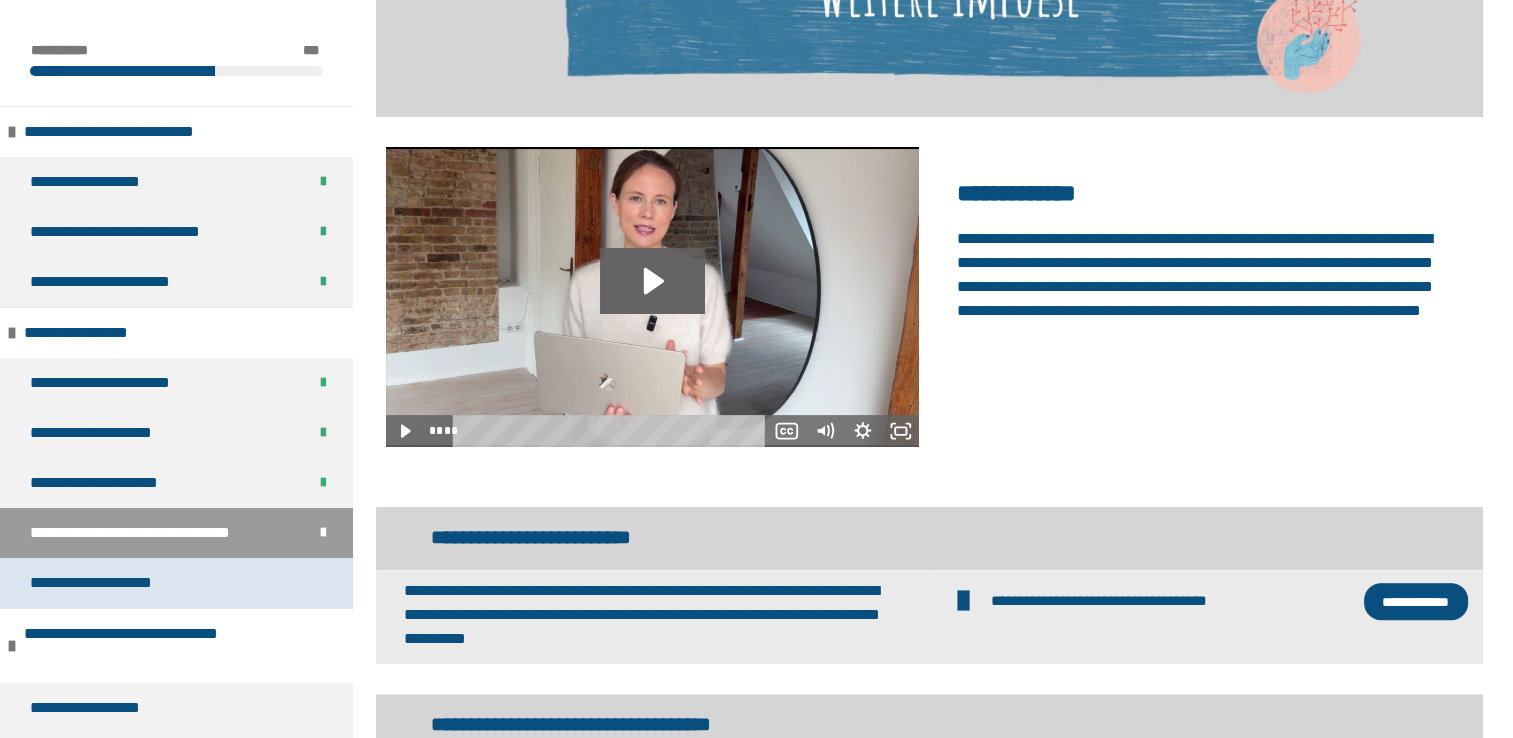 scroll, scrollTop: 436, scrollLeft: 0, axis: vertical 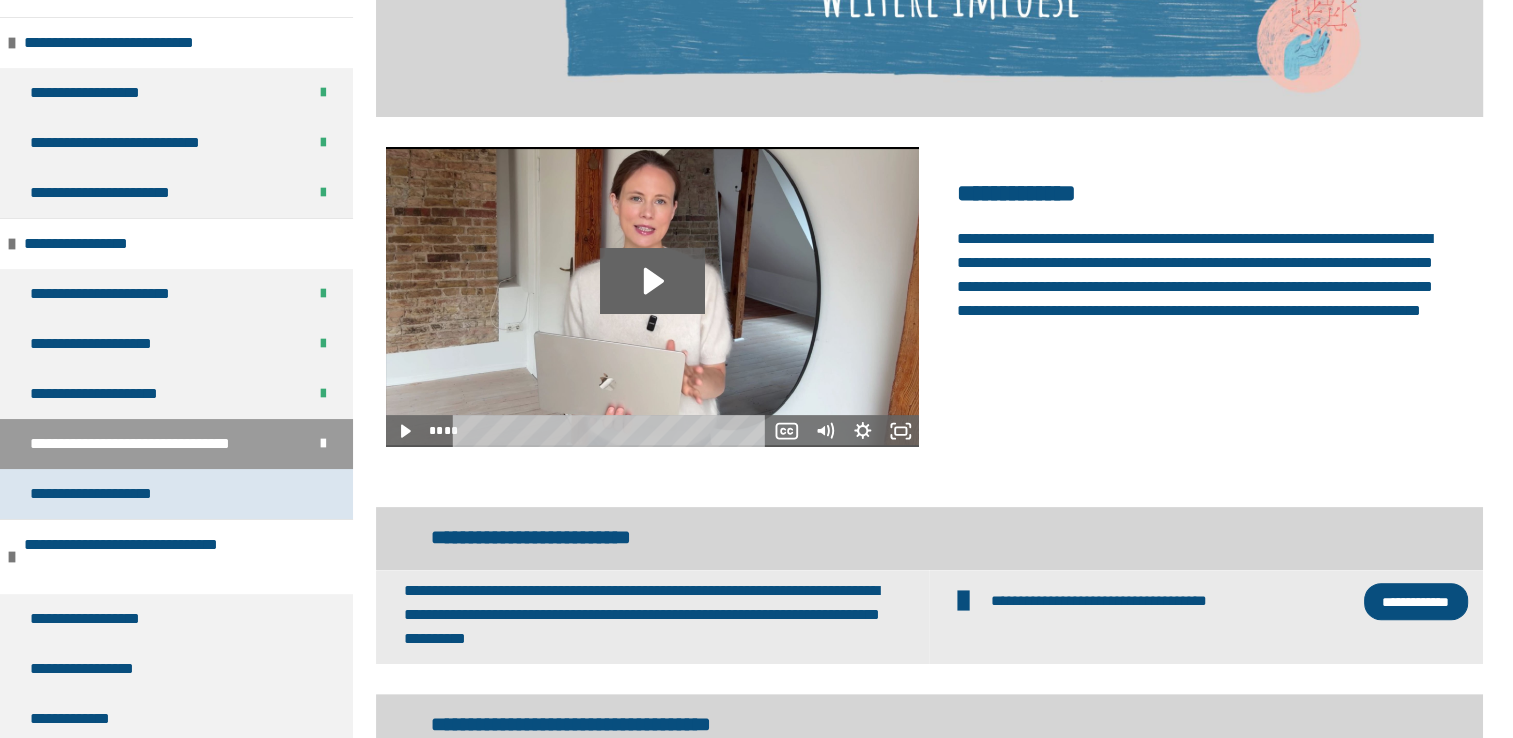 click on "**********" at bounding box center [93, 494] 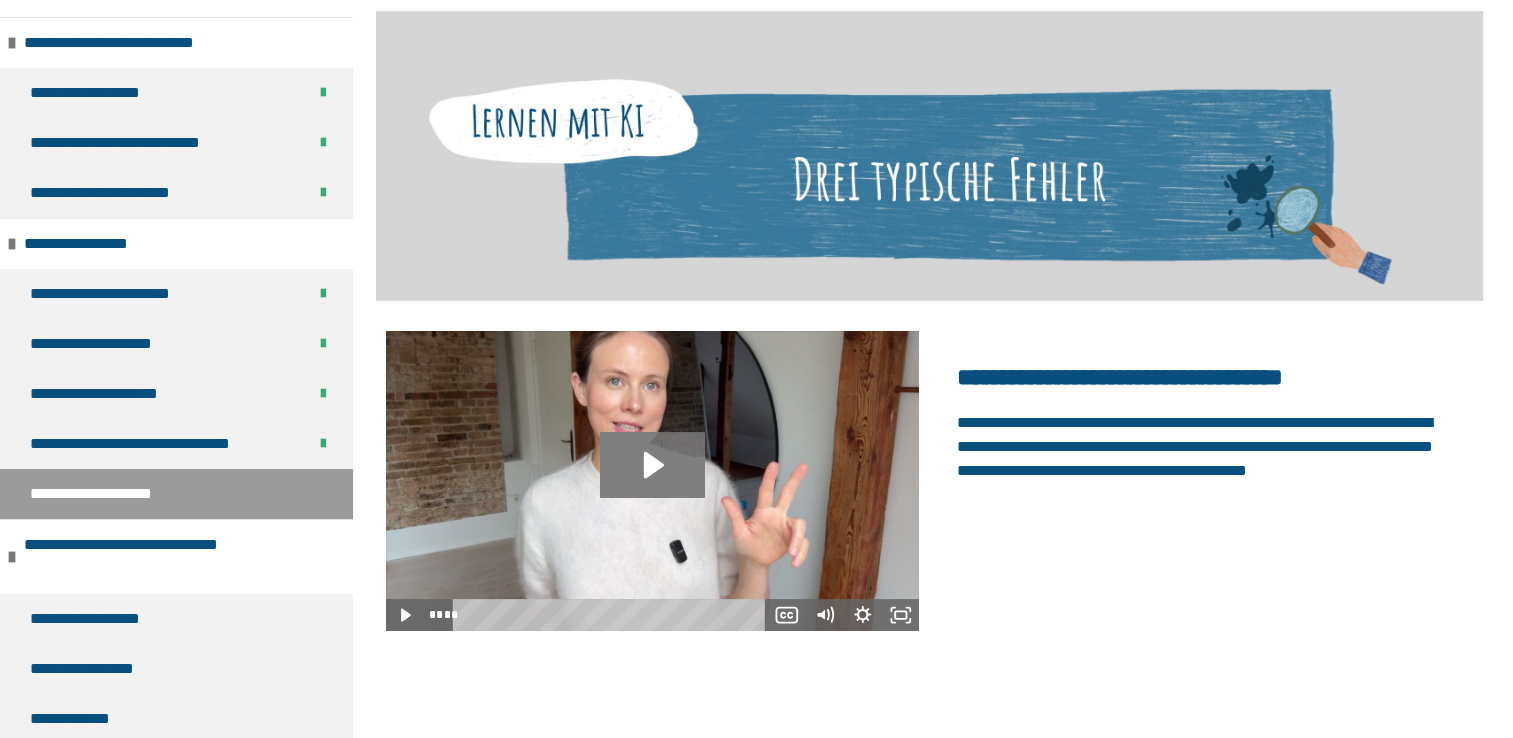 click 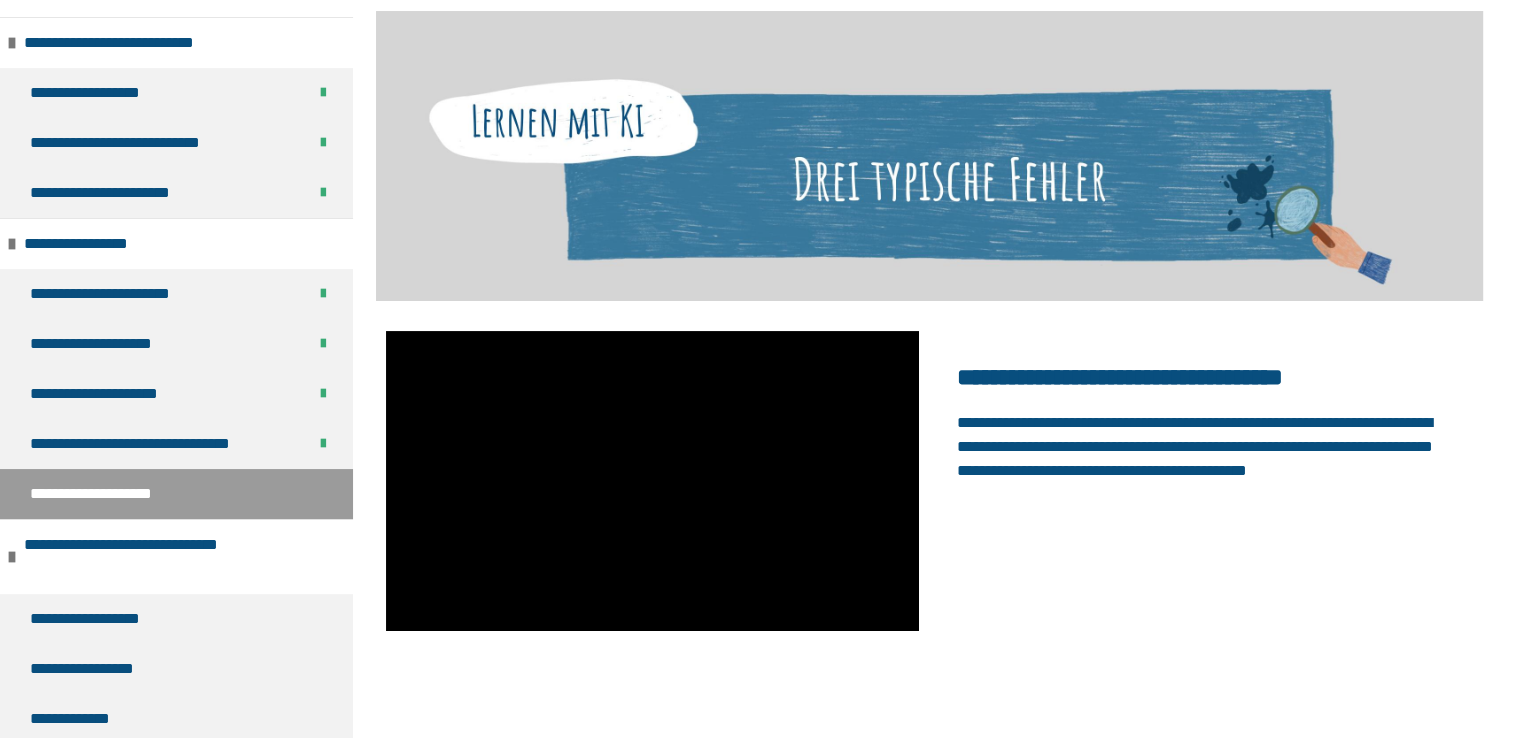scroll, scrollTop: 40, scrollLeft: 0, axis: vertical 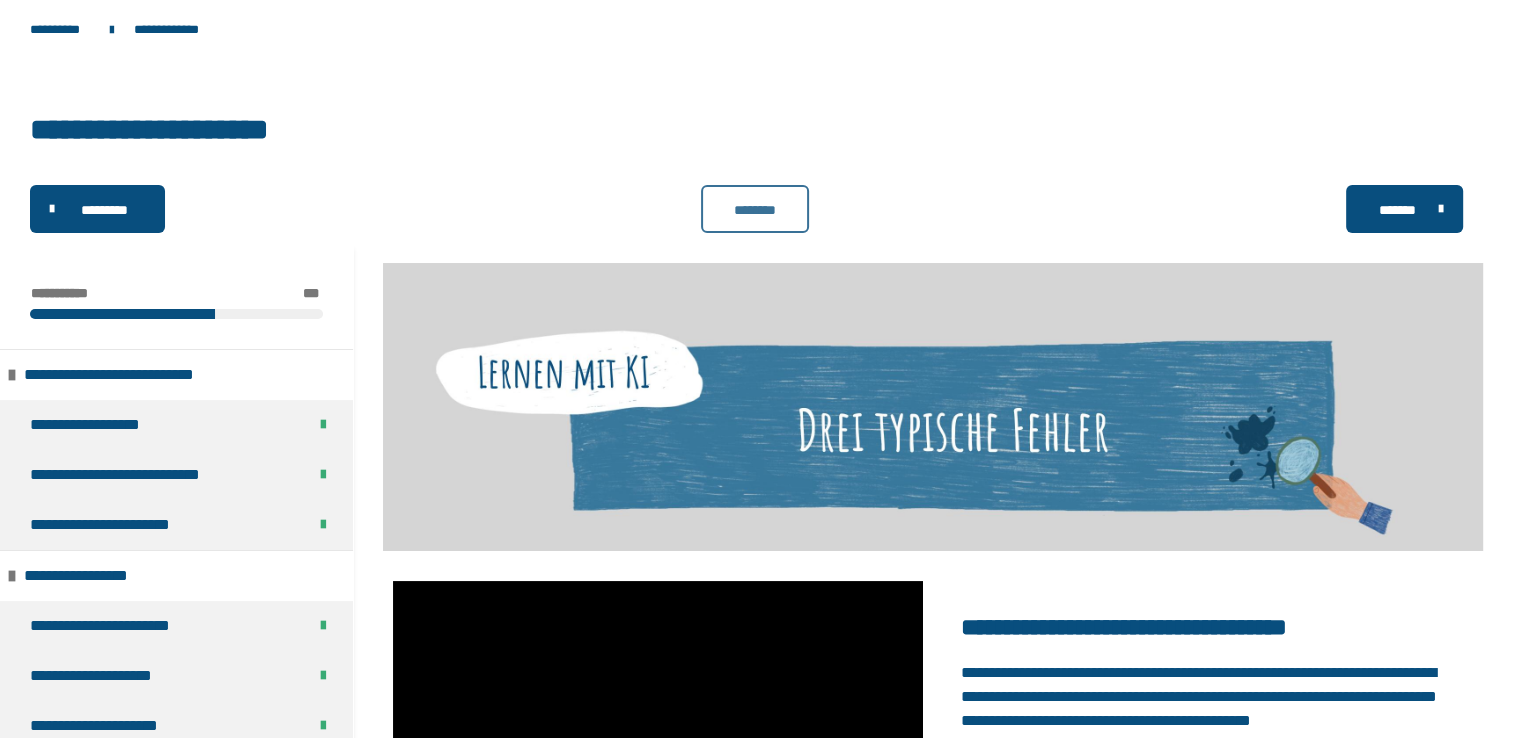 click on "********" at bounding box center [755, 209] 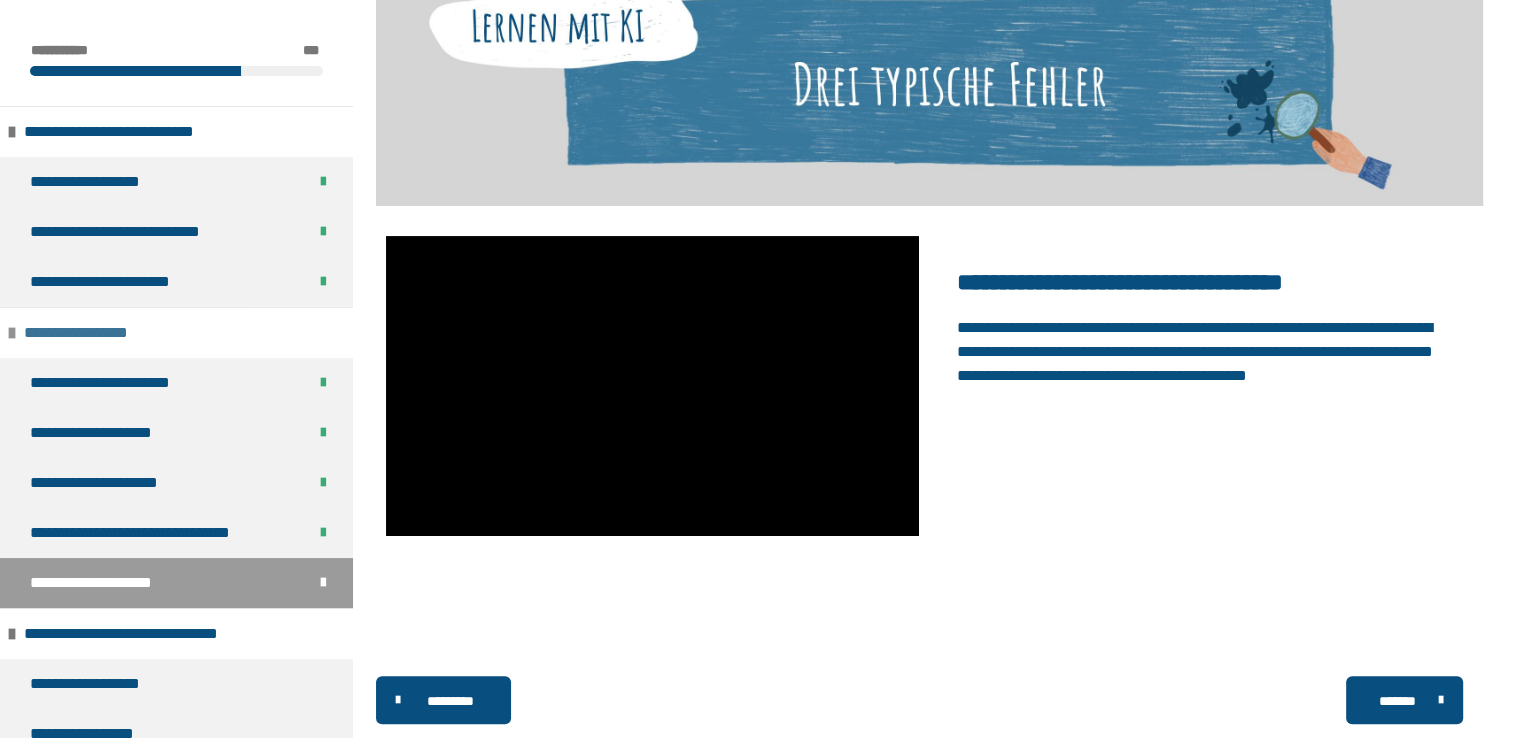 scroll, scrollTop: 392, scrollLeft: 0, axis: vertical 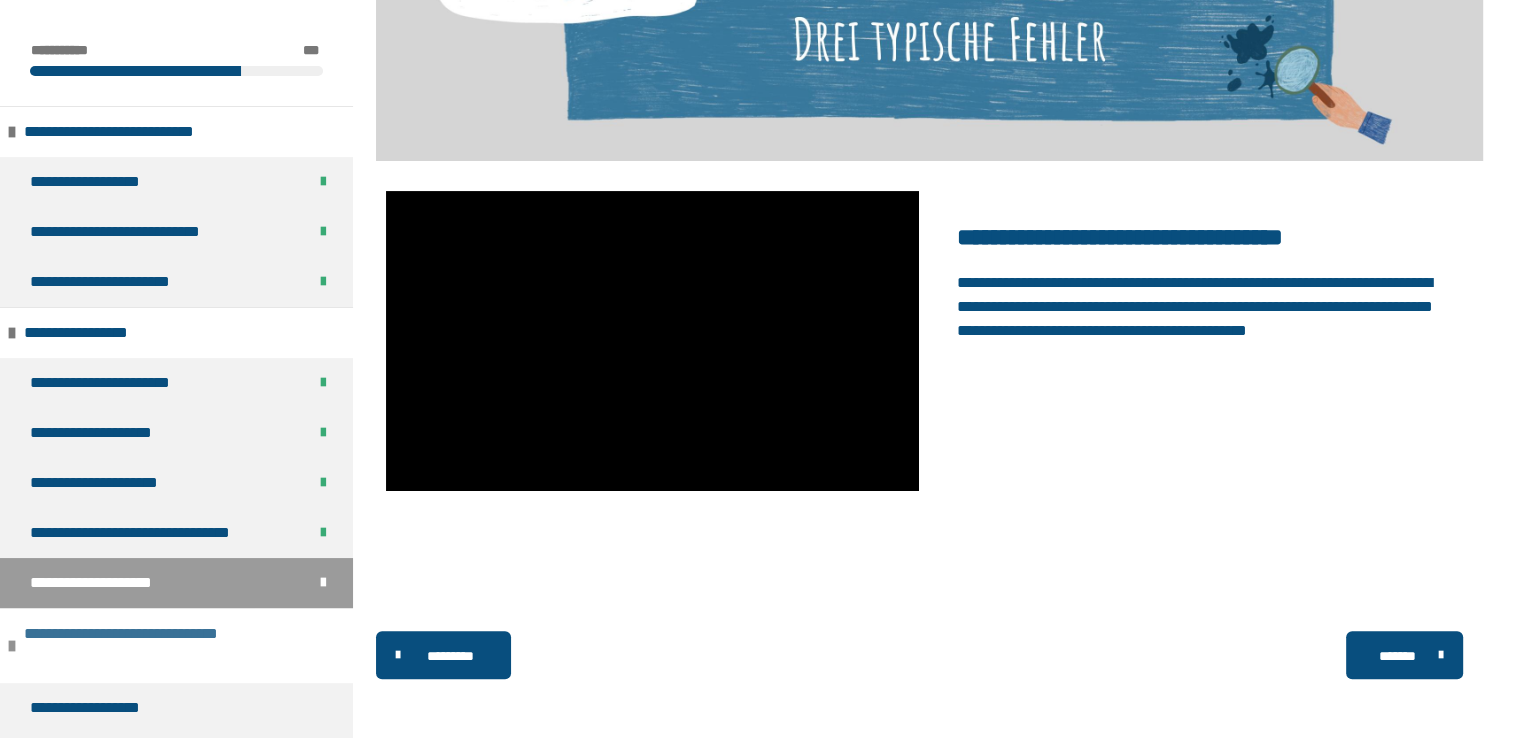 click on "**********" at bounding box center [173, 646] 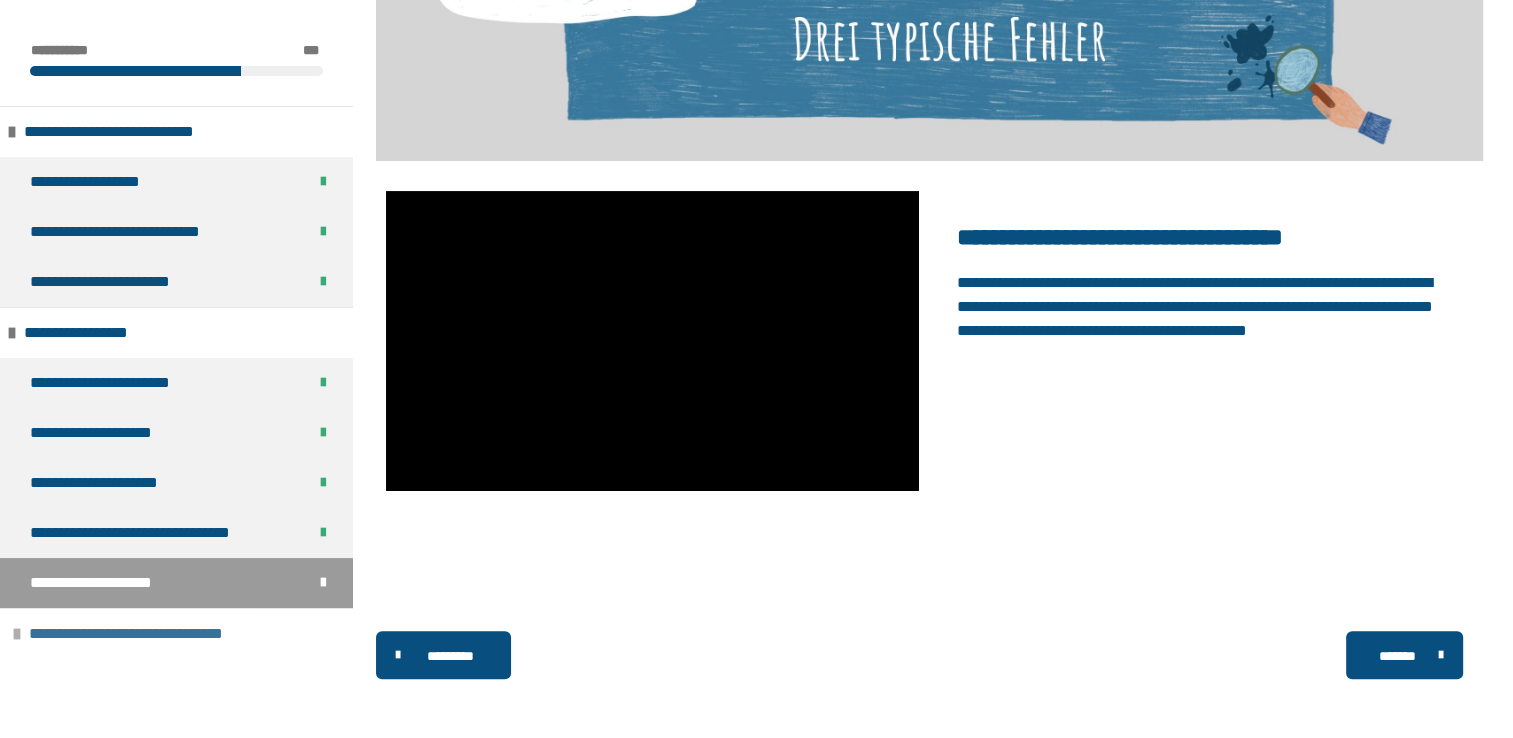 click on "**********" at bounding box center [182, 634] 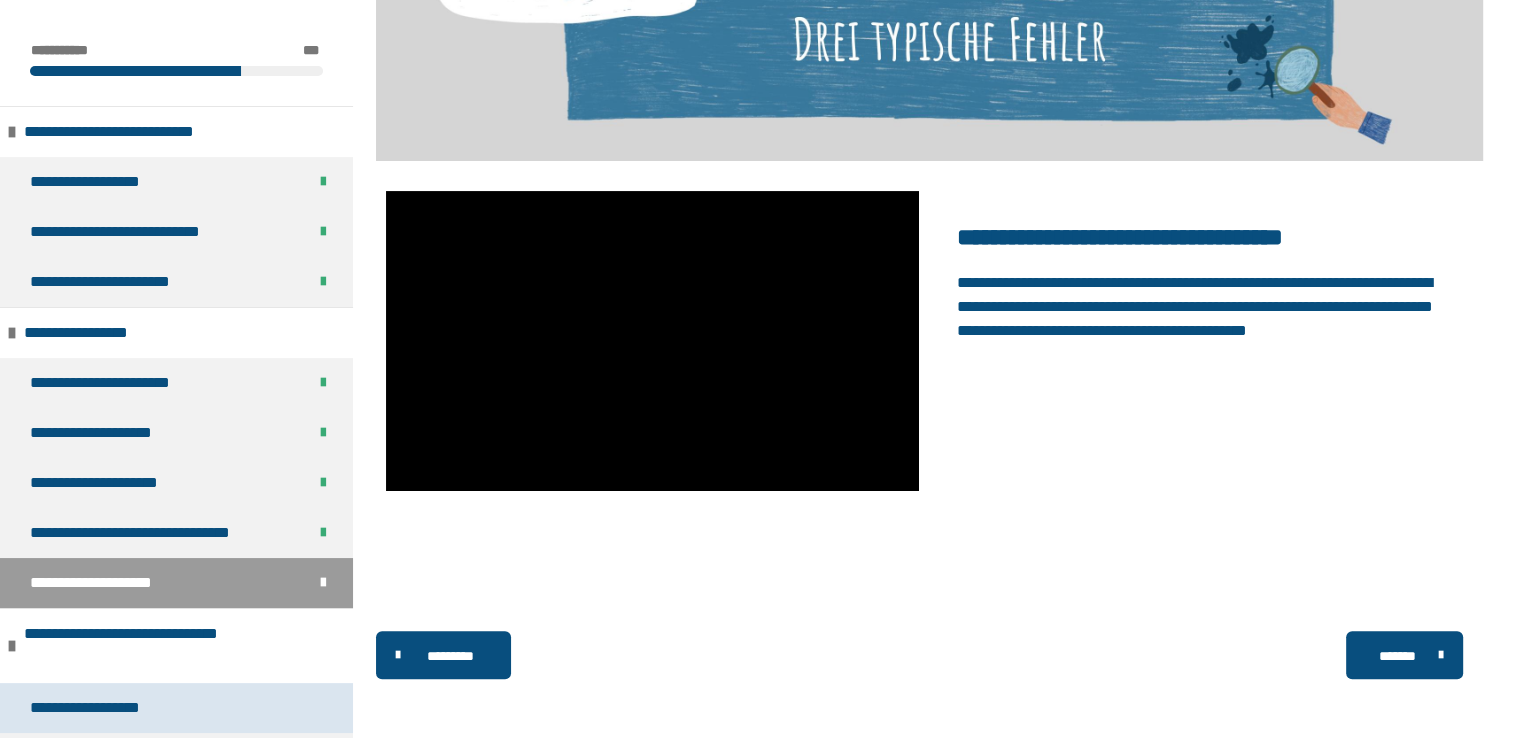click on "**********" at bounding box center (92, 708) 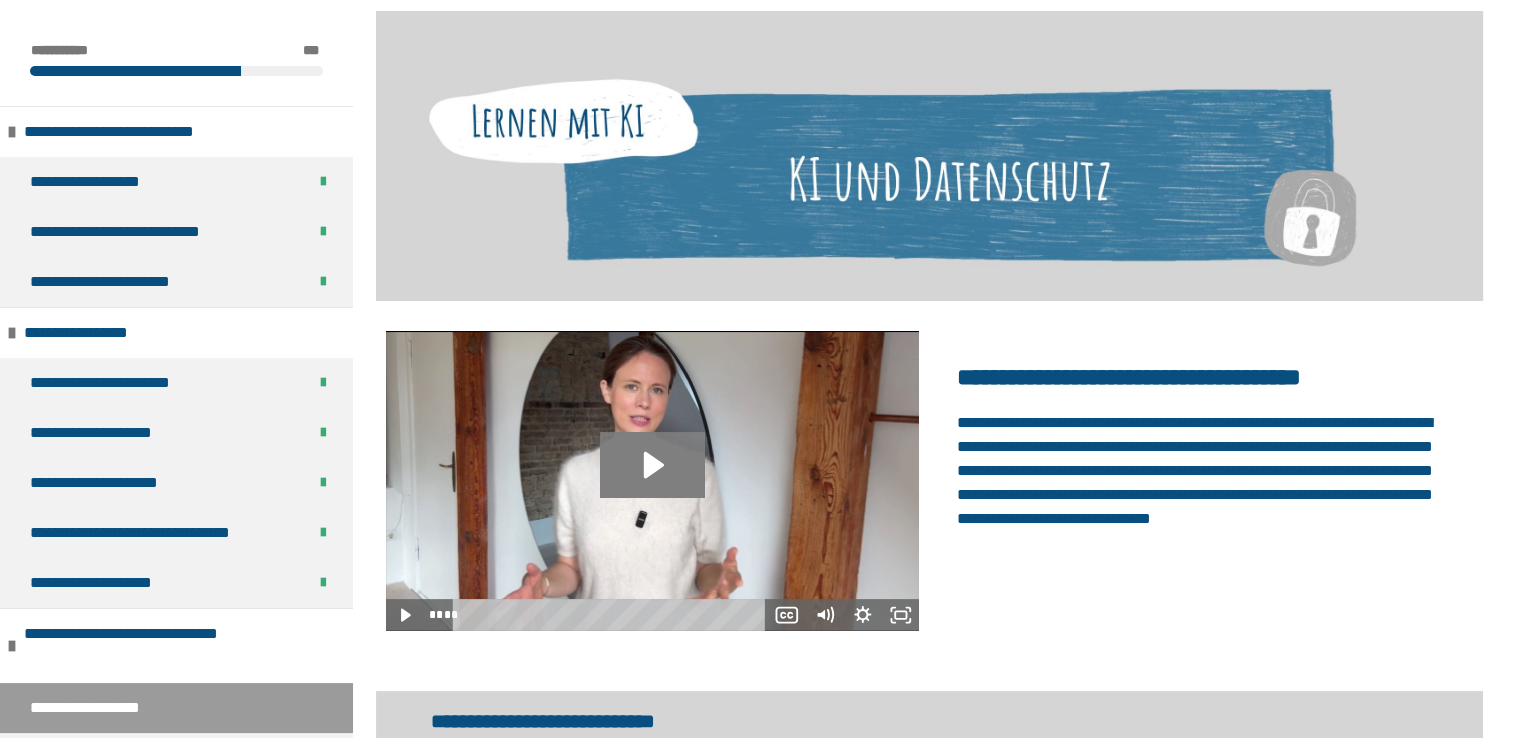 click 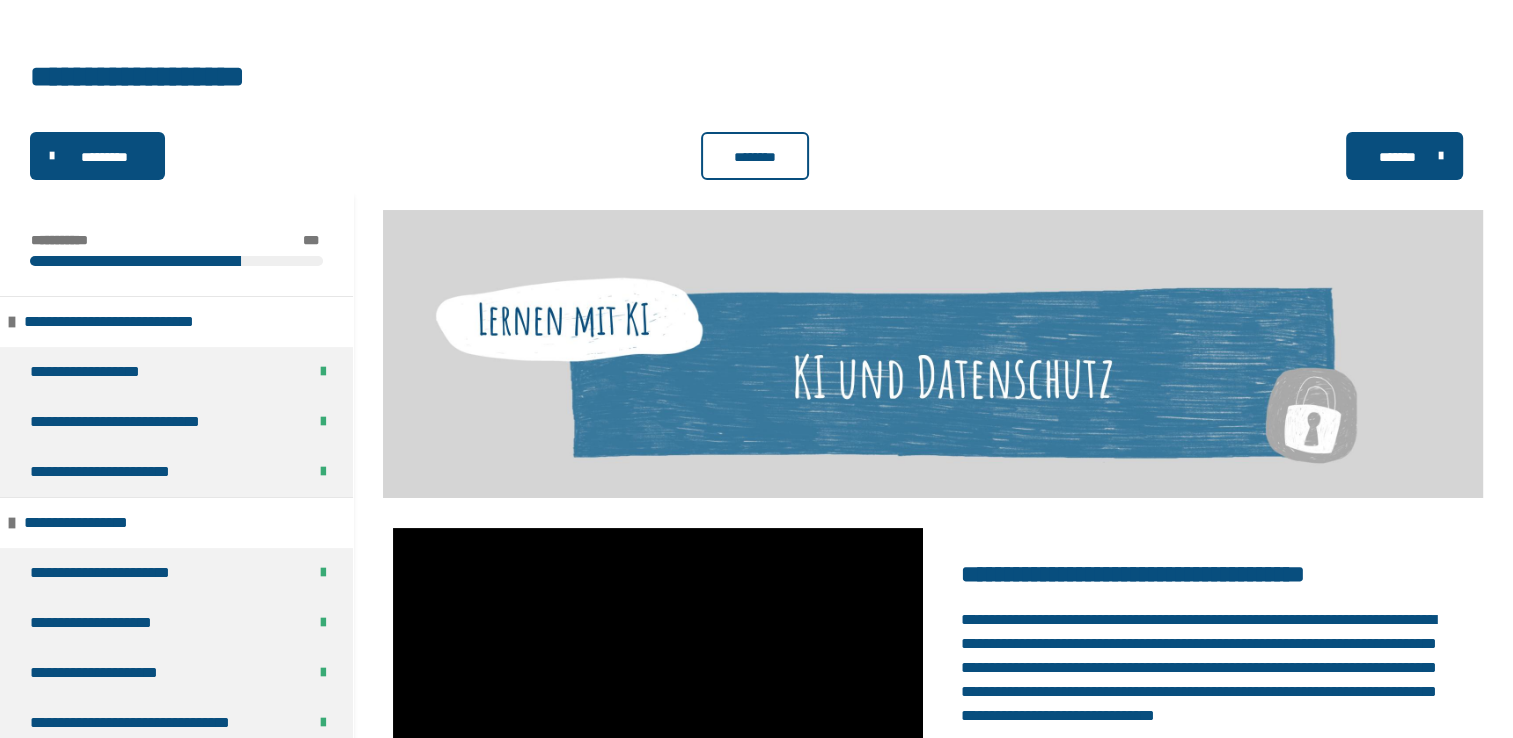 scroll, scrollTop: 0, scrollLeft: 0, axis: both 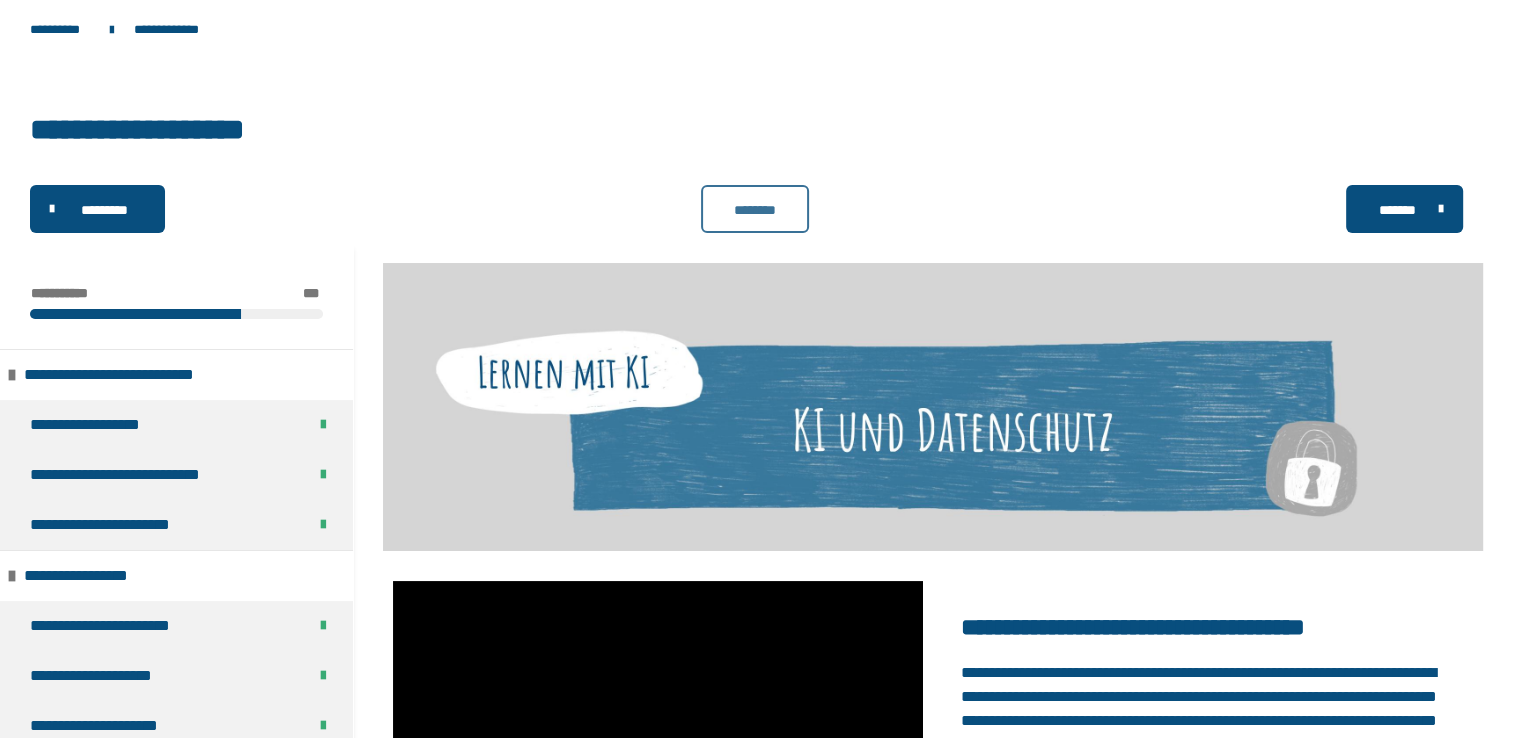 click on "********" at bounding box center [755, 209] 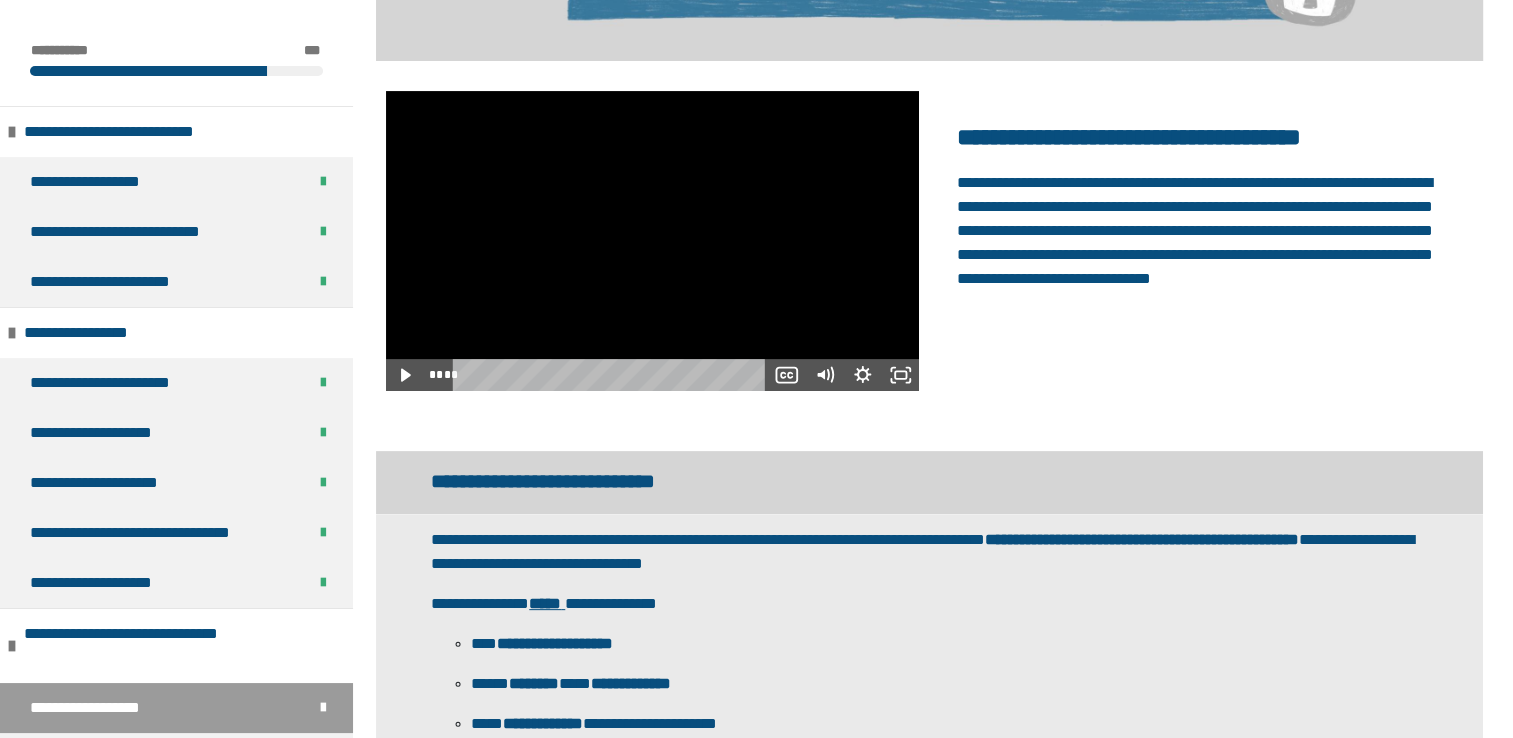 scroll, scrollTop: 572, scrollLeft: 0, axis: vertical 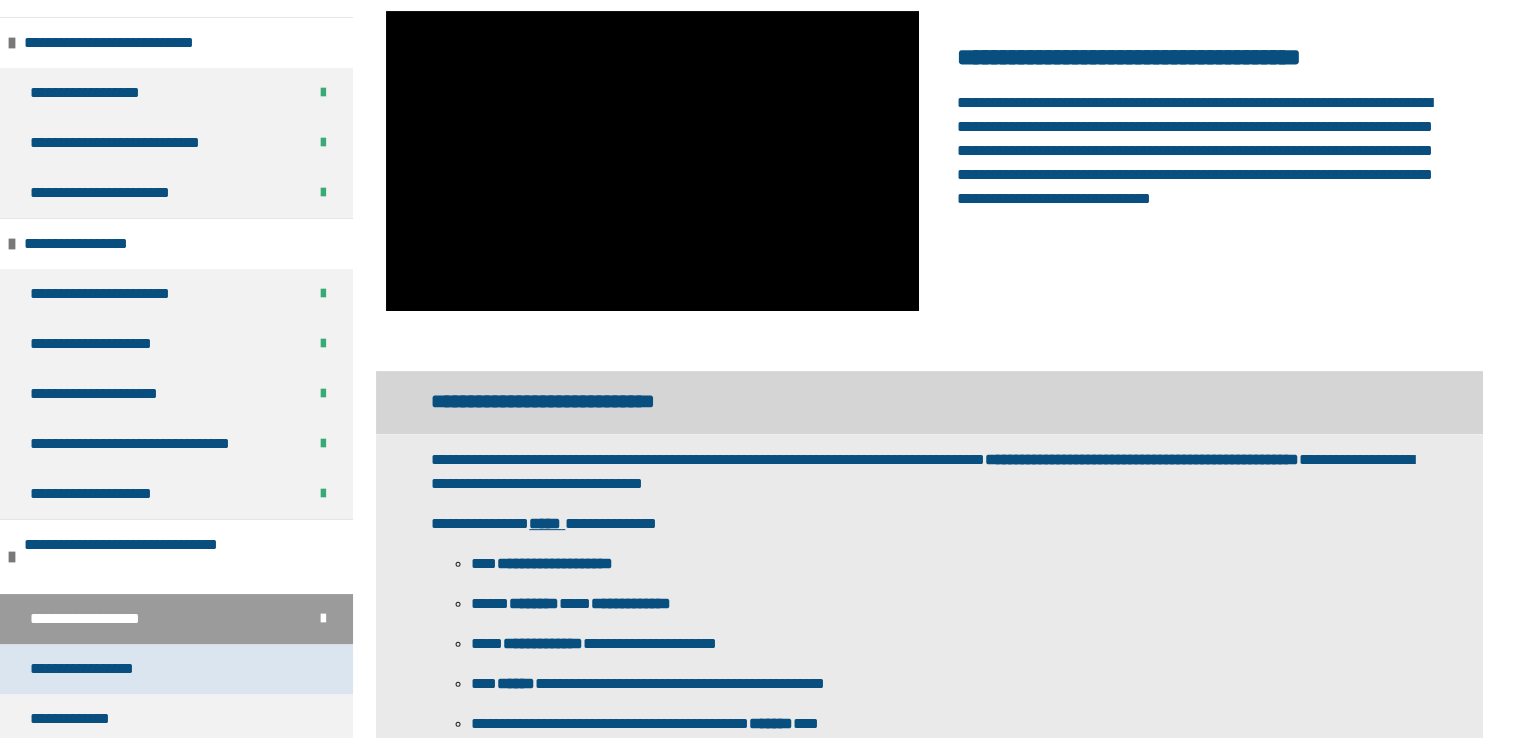 drag, startPoint x: 134, startPoint y: 654, endPoint x: 60, endPoint y: 661, distance: 74.330345 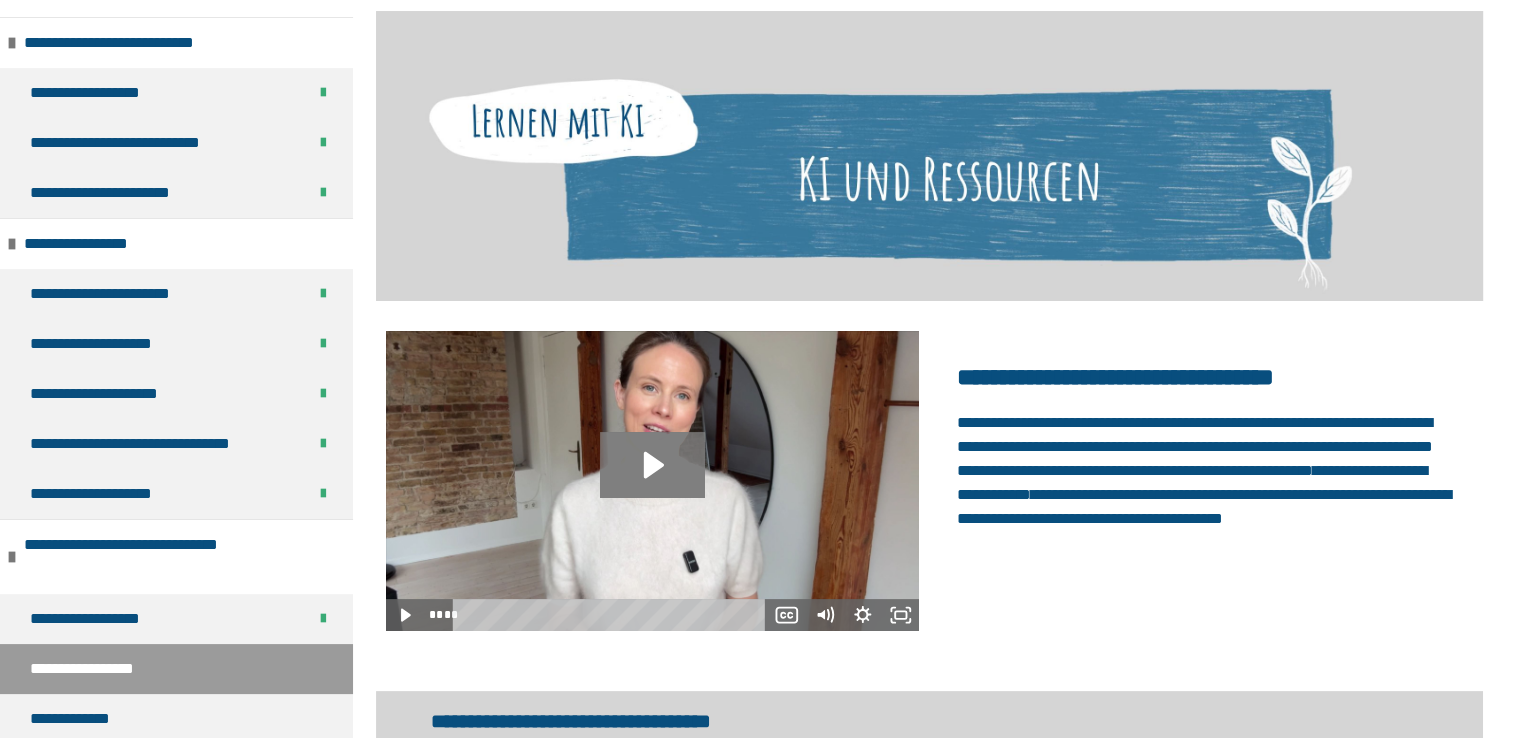 click 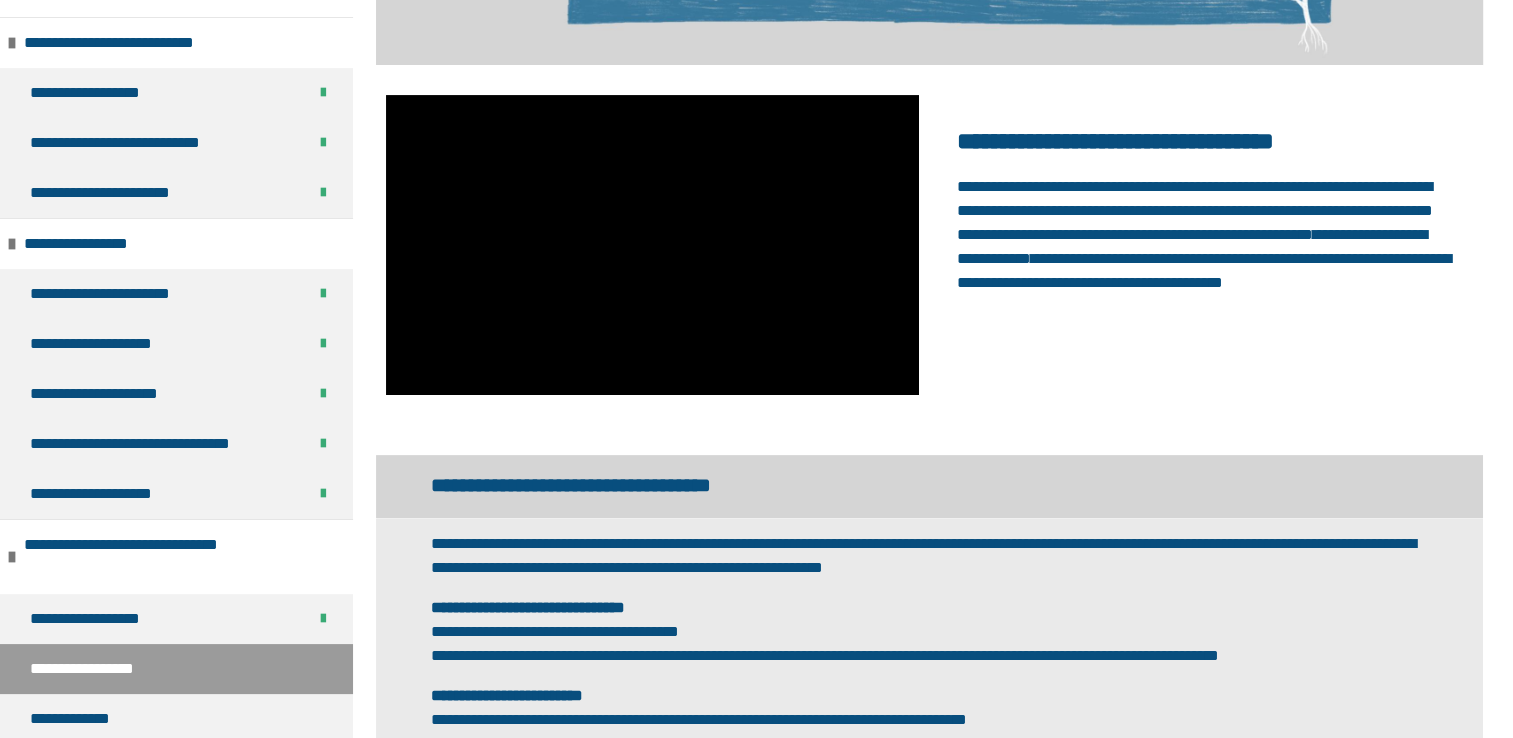 scroll, scrollTop: 0, scrollLeft: 0, axis: both 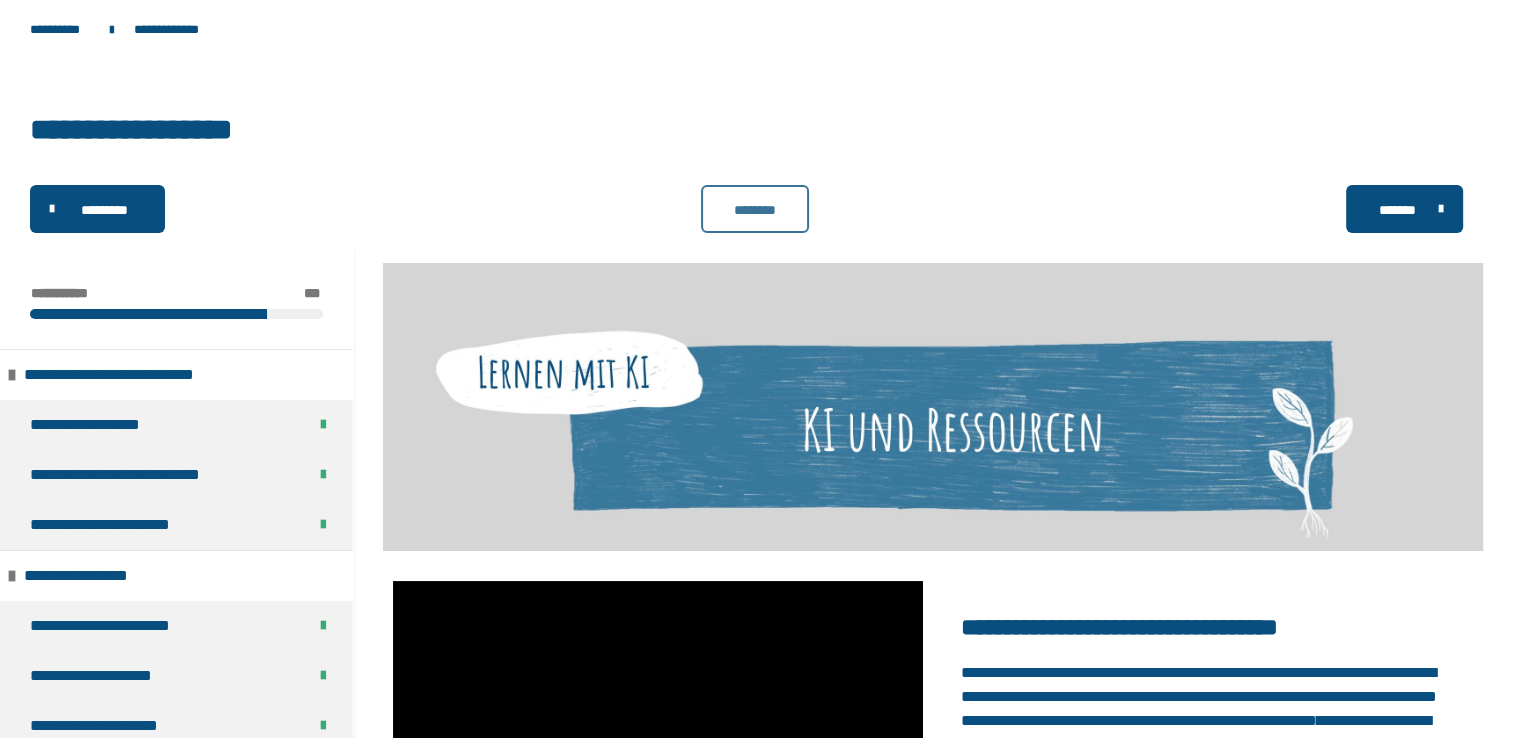 click on "********" at bounding box center [755, 210] 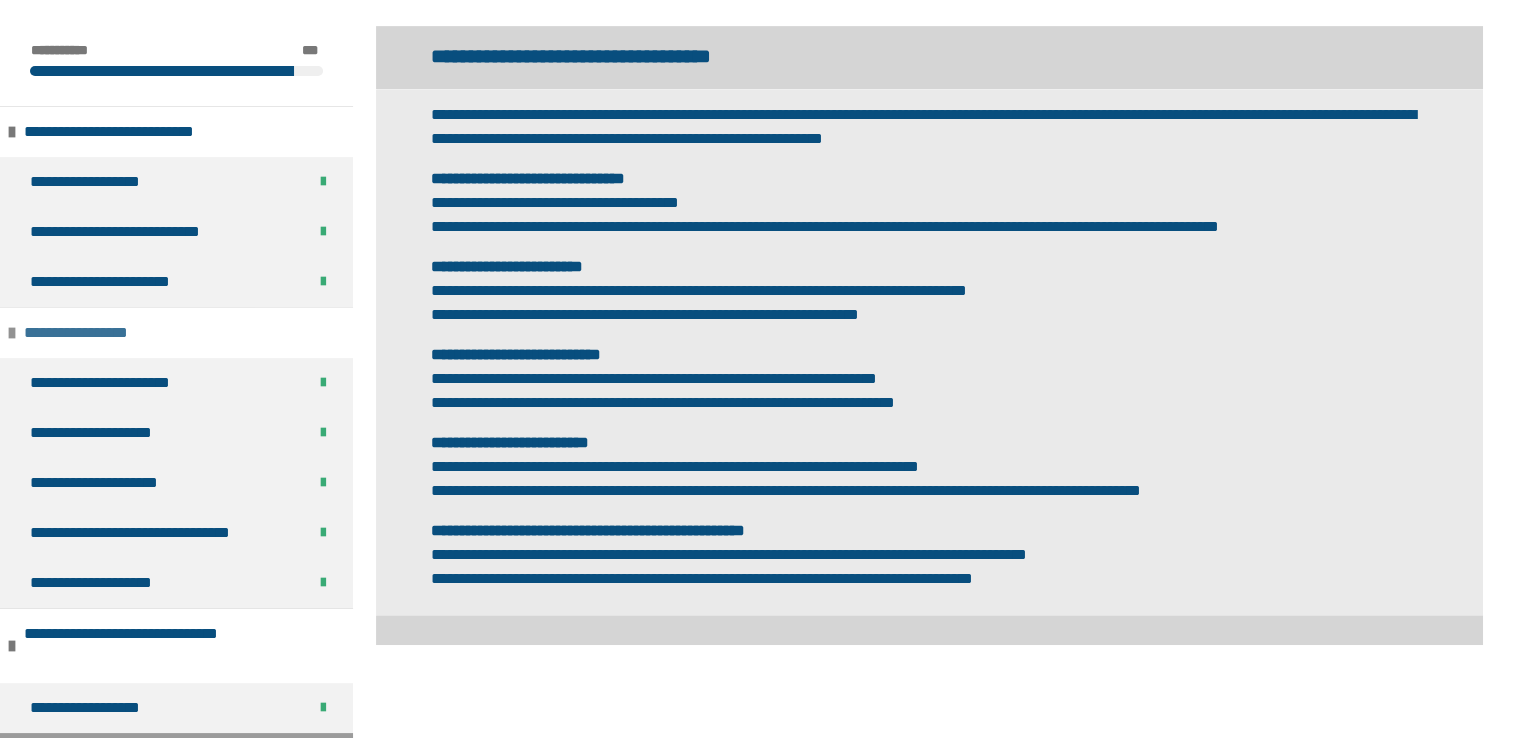 scroll, scrollTop: 1041, scrollLeft: 0, axis: vertical 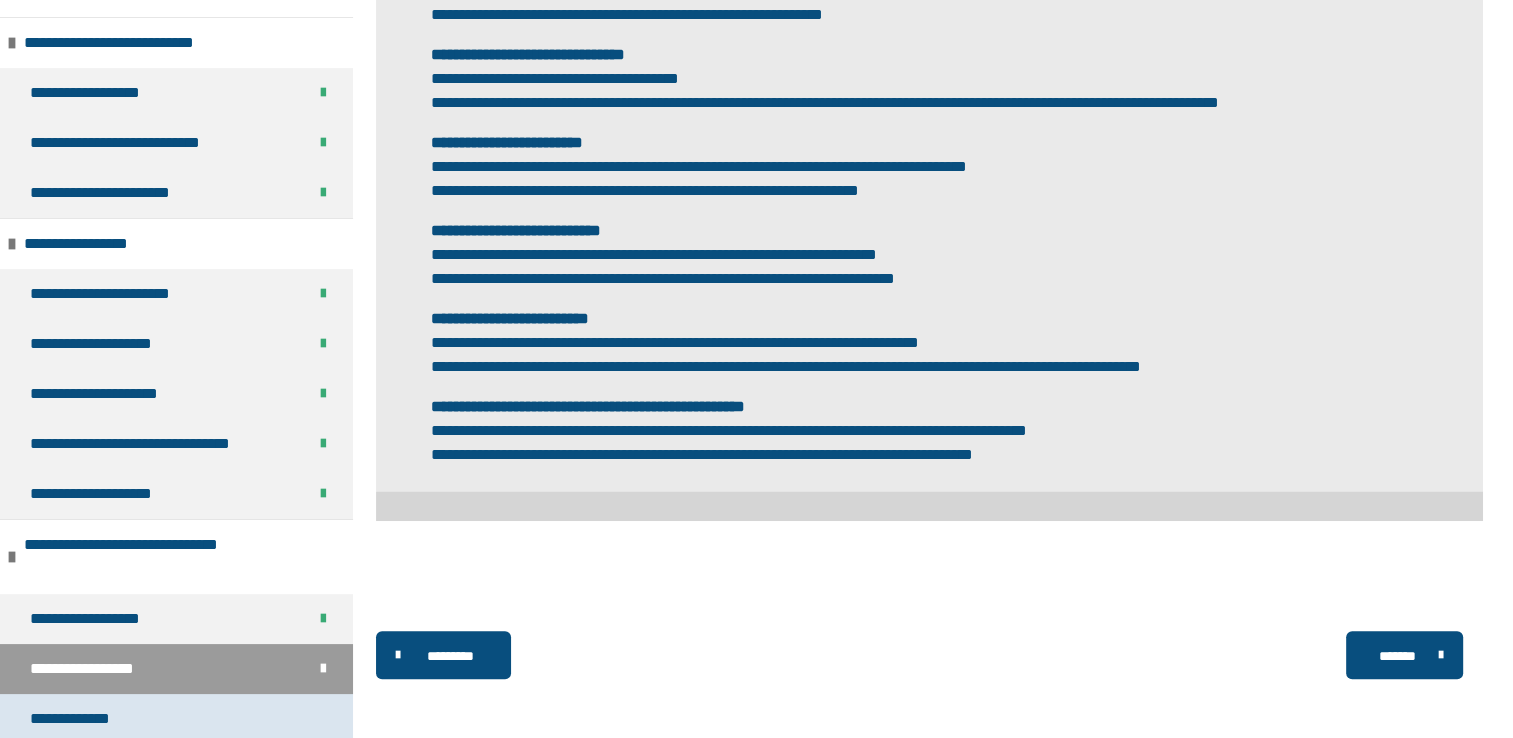 drag, startPoint x: 170, startPoint y: 702, endPoint x: 144, endPoint y: 714, distance: 28.635643 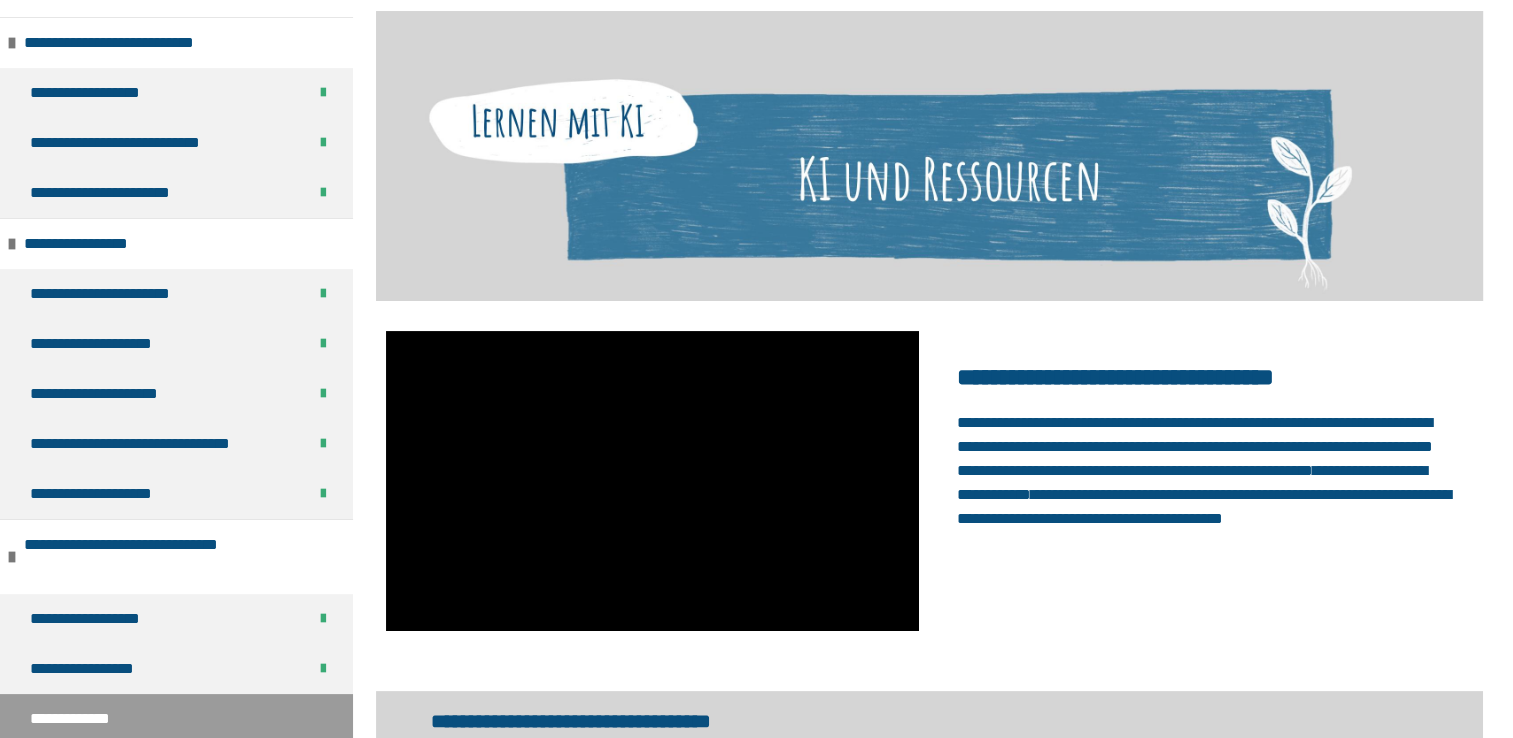 click on "**********" at bounding box center (176, 719) 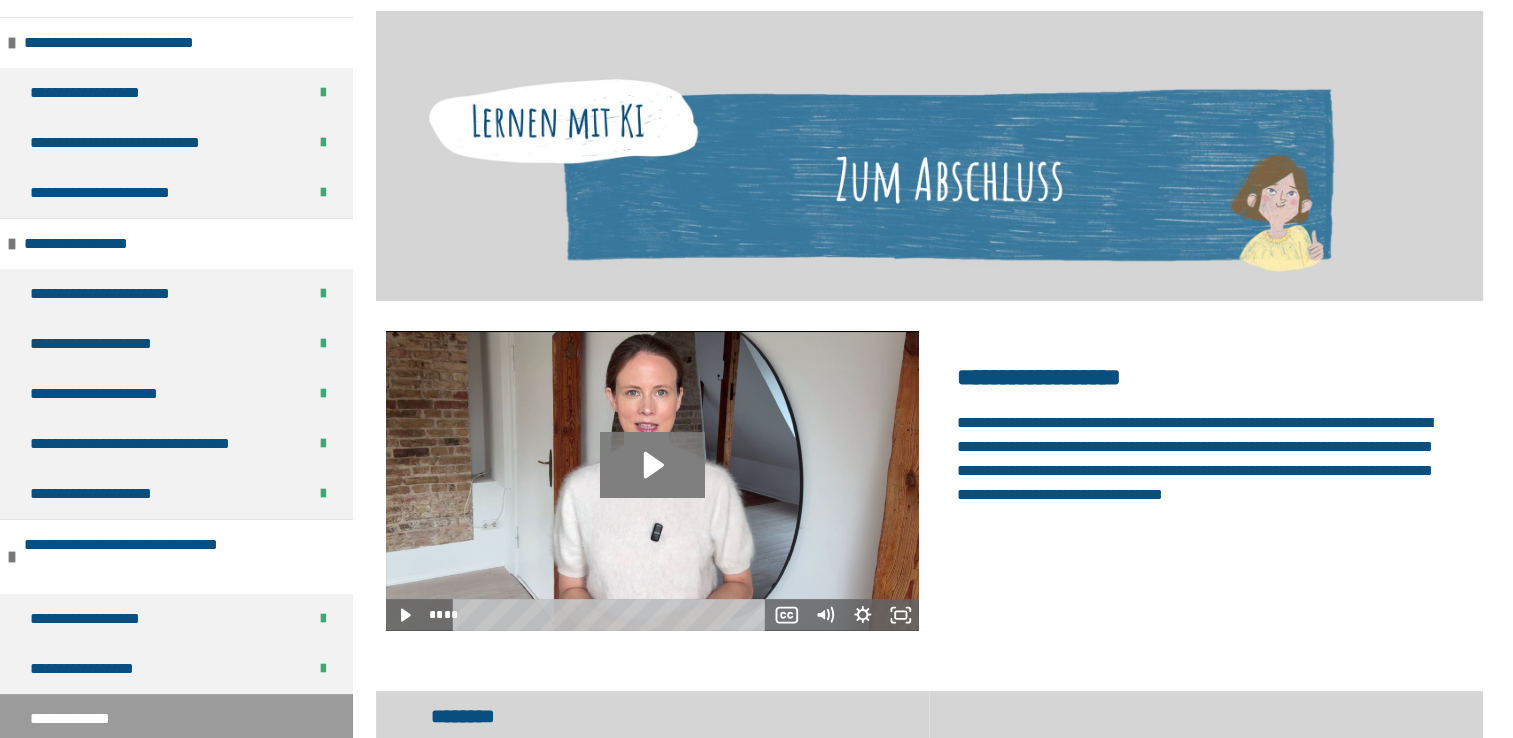 click 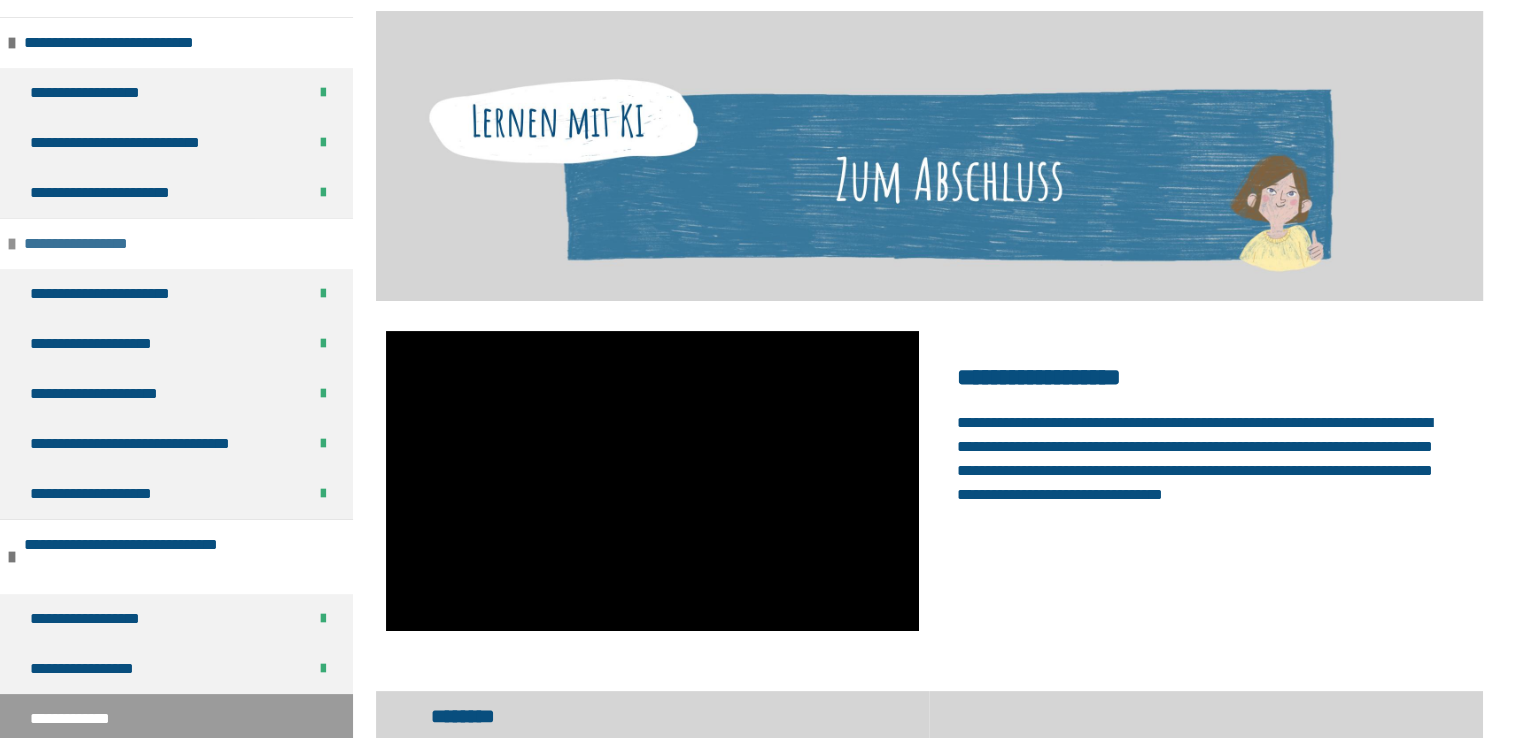 scroll, scrollTop: 0, scrollLeft: 0, axis: both 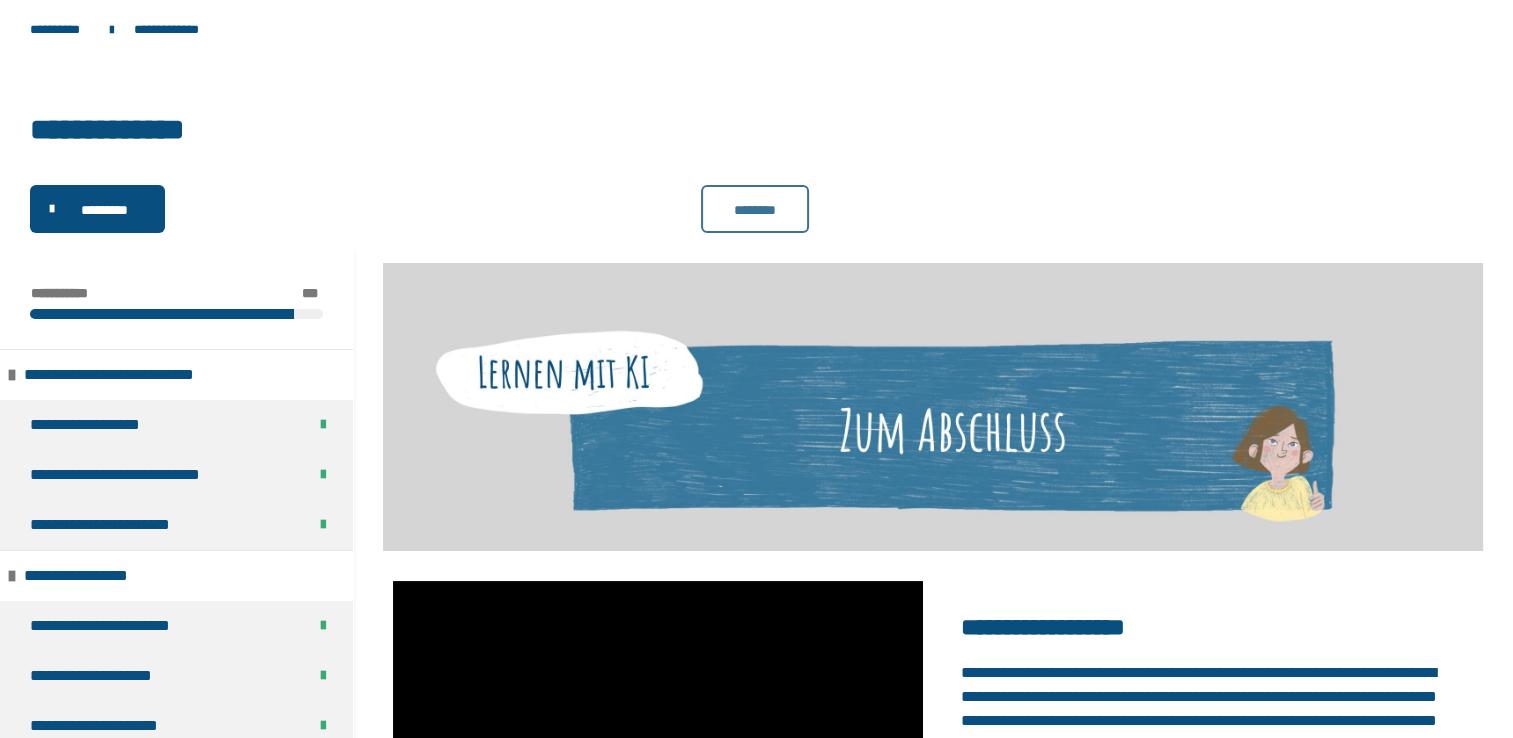 click on "********" at bounding box center [755, 209] 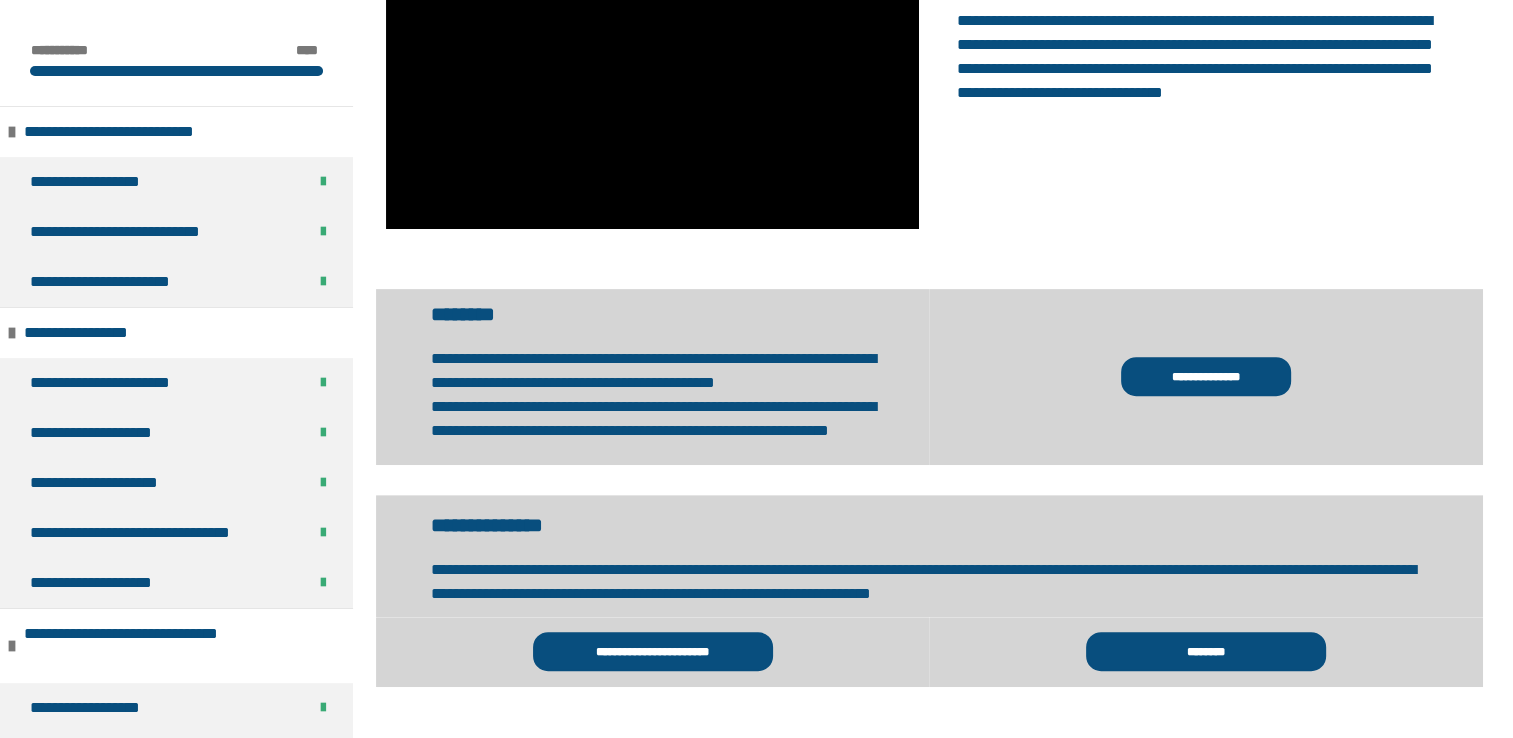 scroll, scrollTop: 850, scrollLeft: 0, axis: vertical 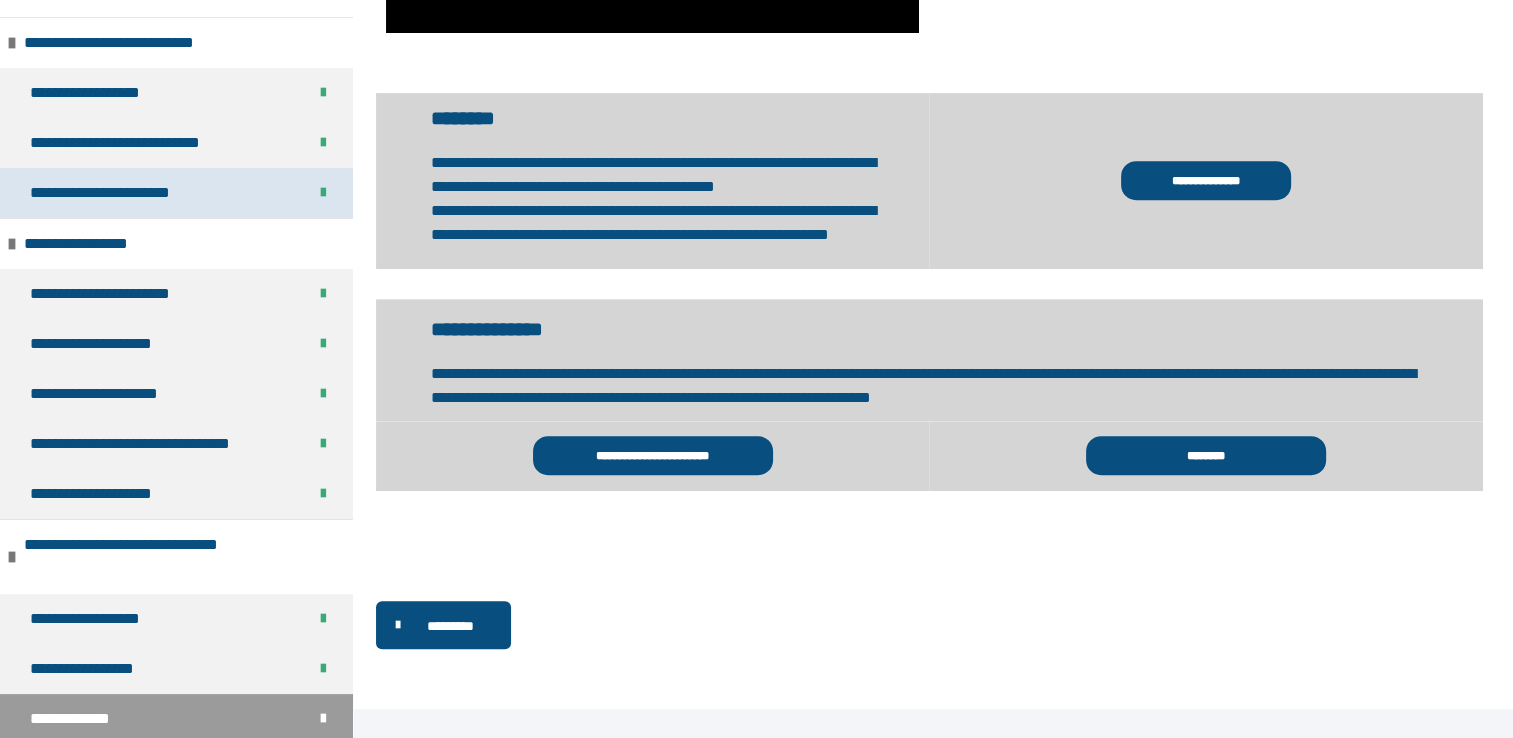 click on "**********" at bounding box center (176, 193) 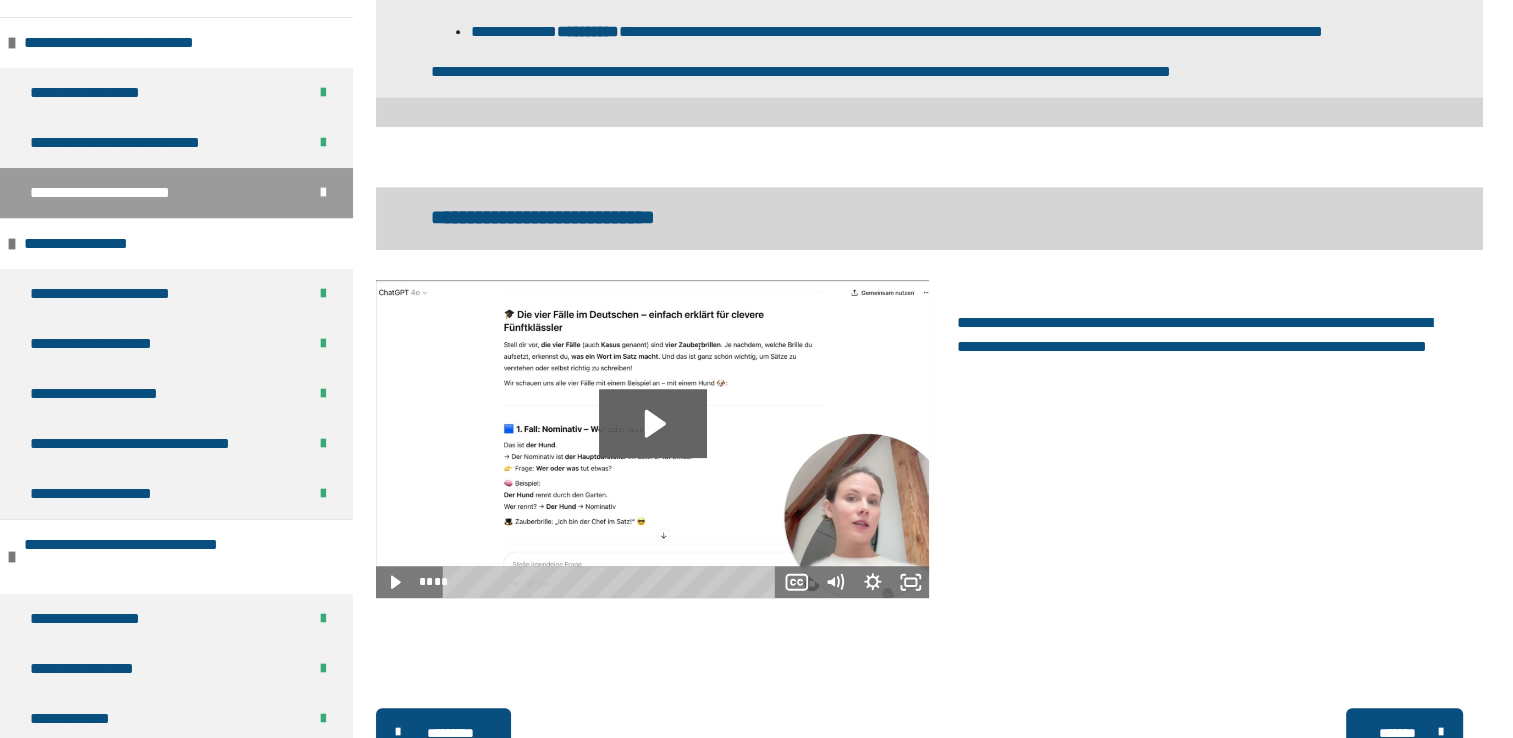 scroll, scrollTop: 1326, scrollLeft: 0, axis: vertical 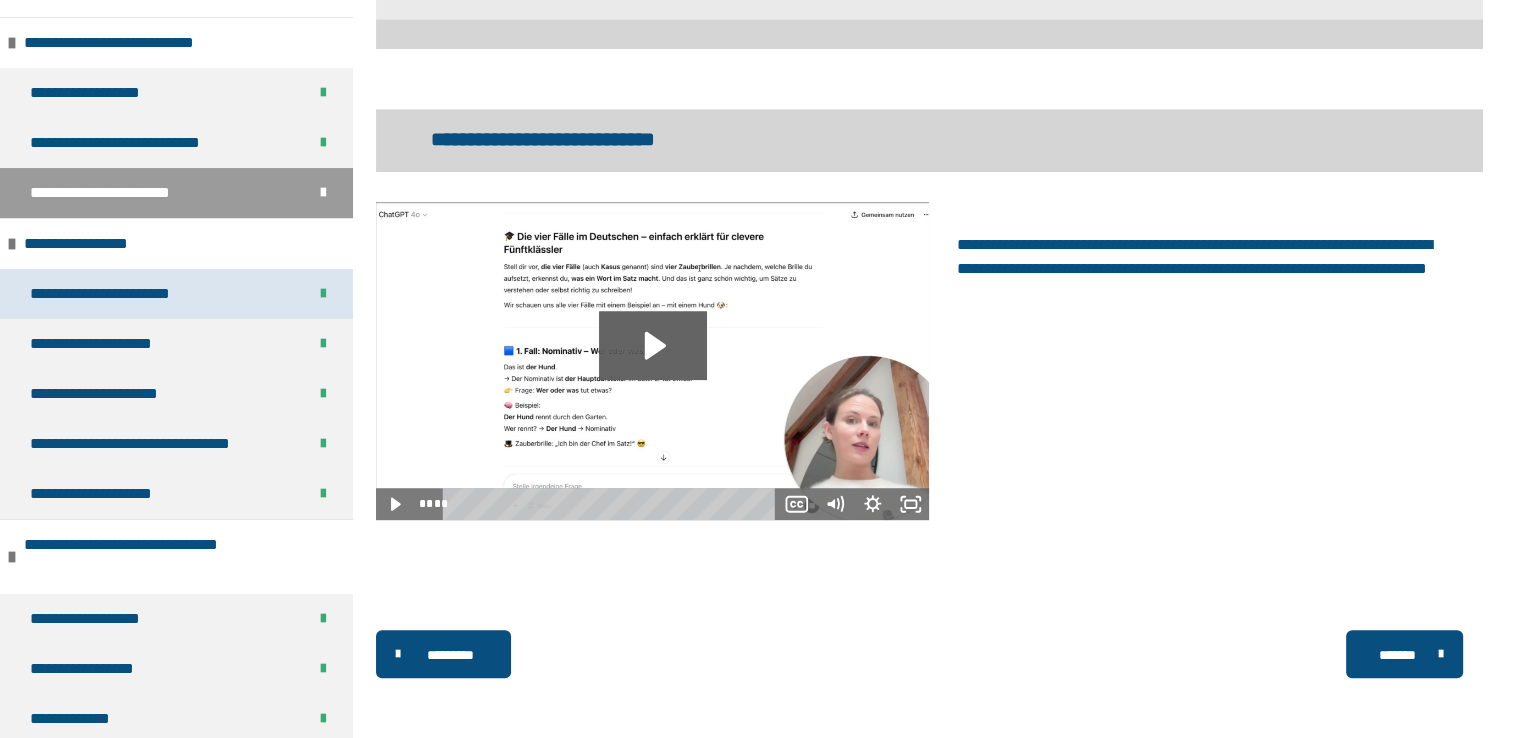 click on "**********" at bounding box center [107, 294] 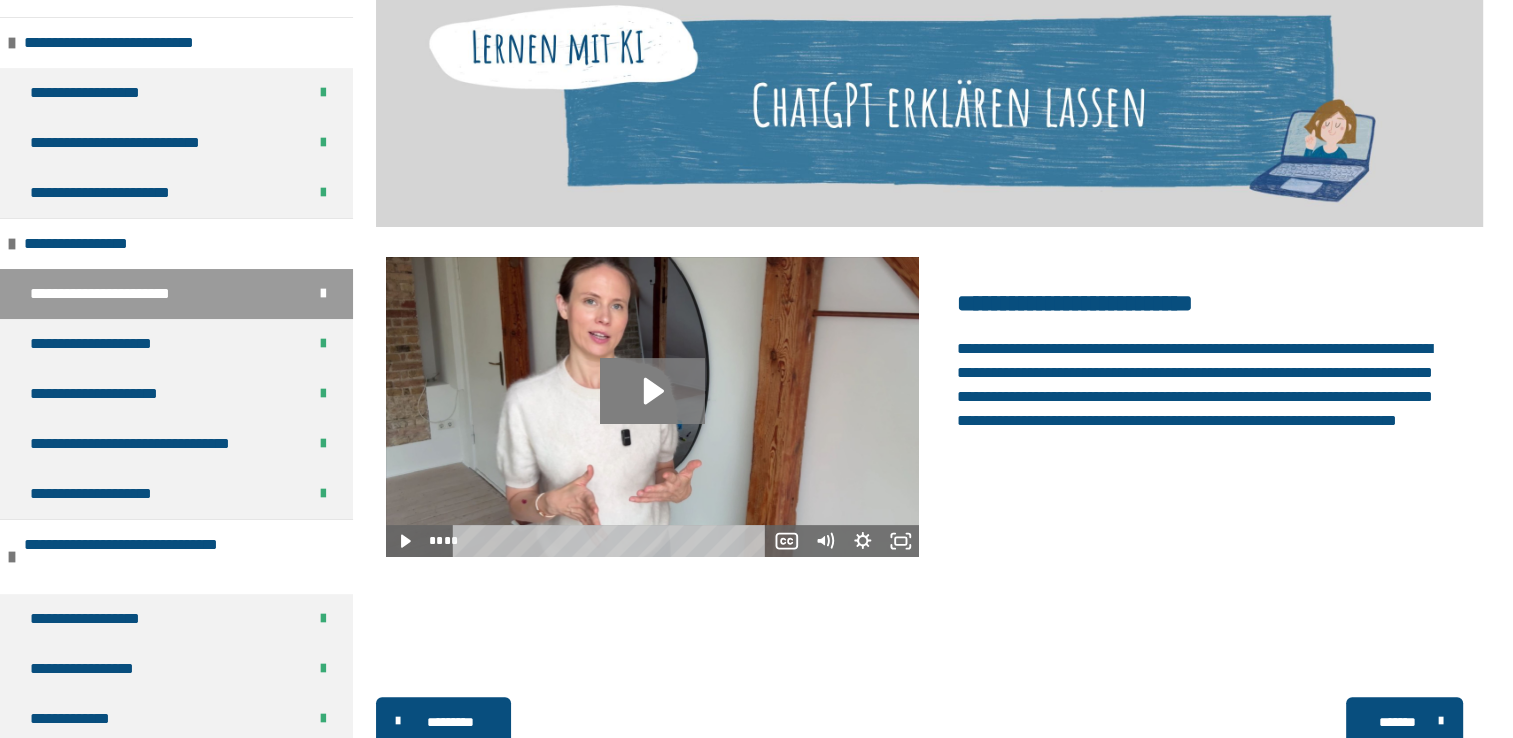 scroll, scrollTop: 392, scrollLeft: 0, axis: vertical 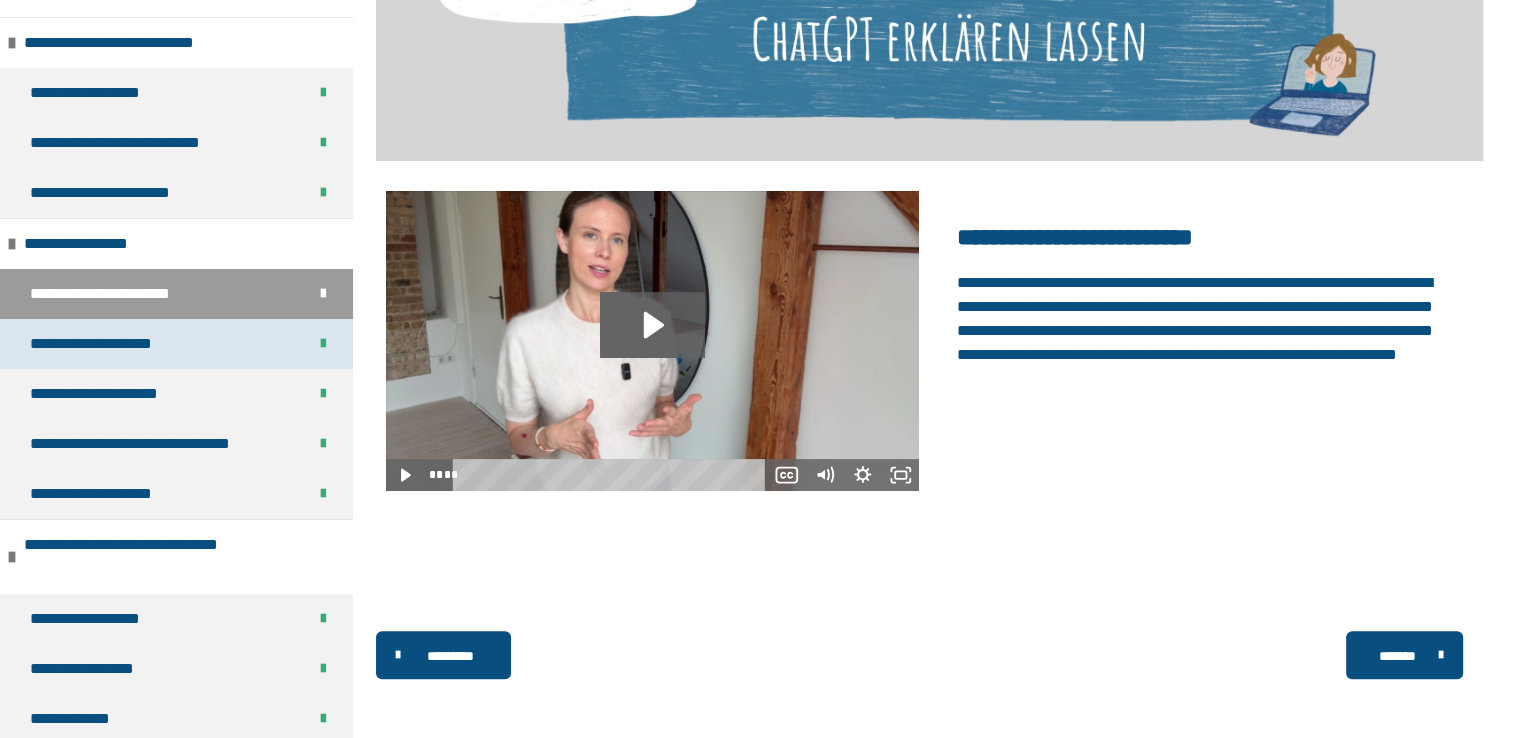 click on "**********" at bounding box center (176, 344) 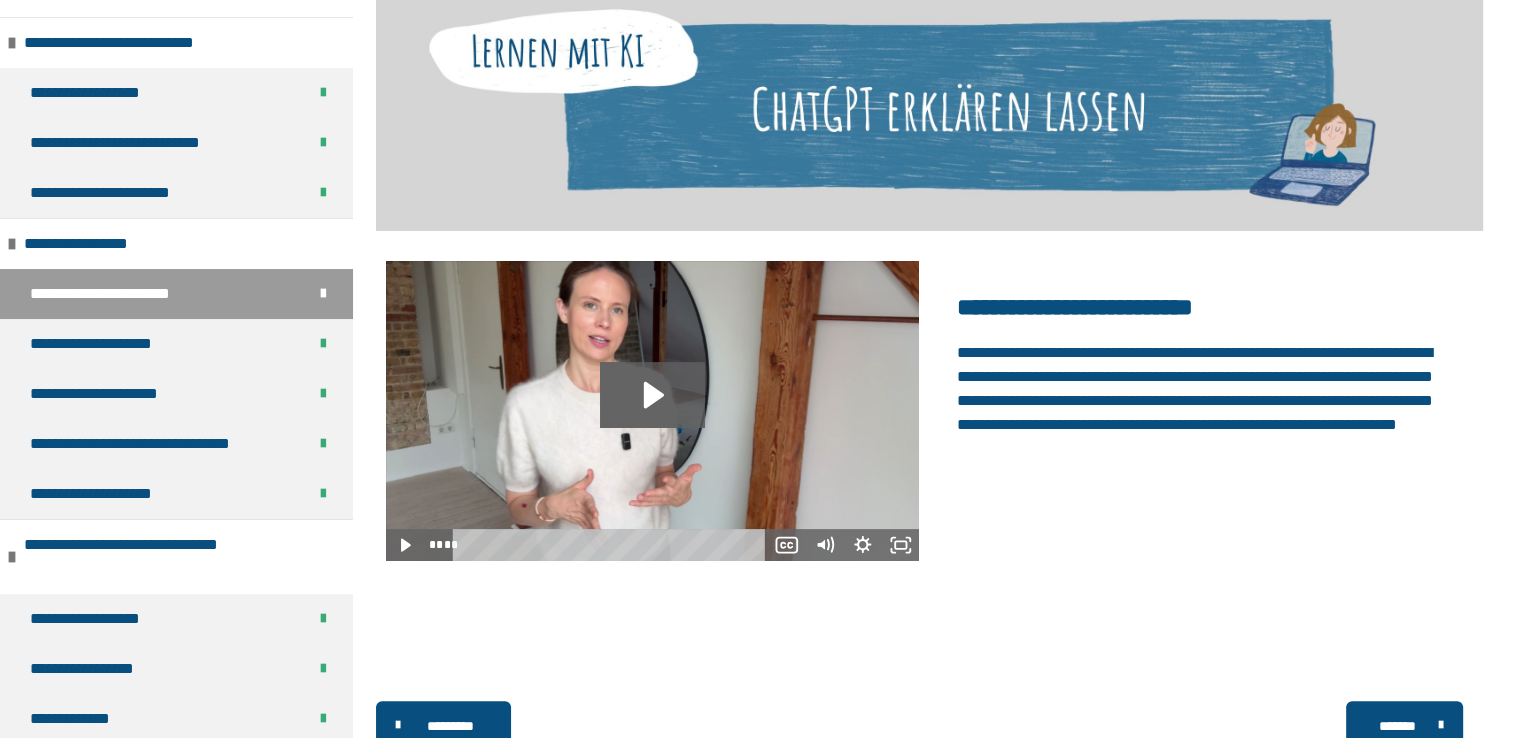 scroll, scrollTop: 392, scrollLeft: 0, axis: vertical 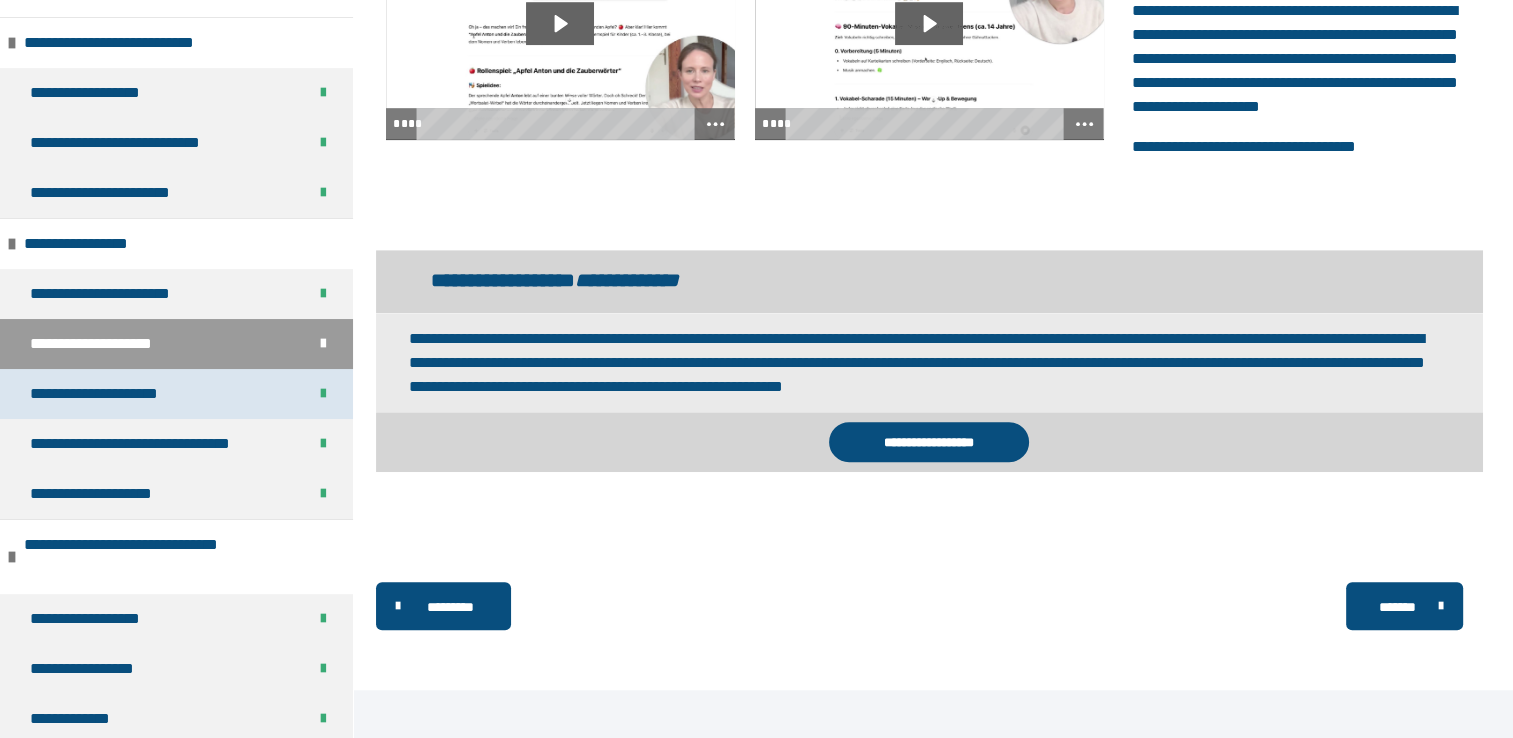 click on "**********" at bounding box center [102, 394] 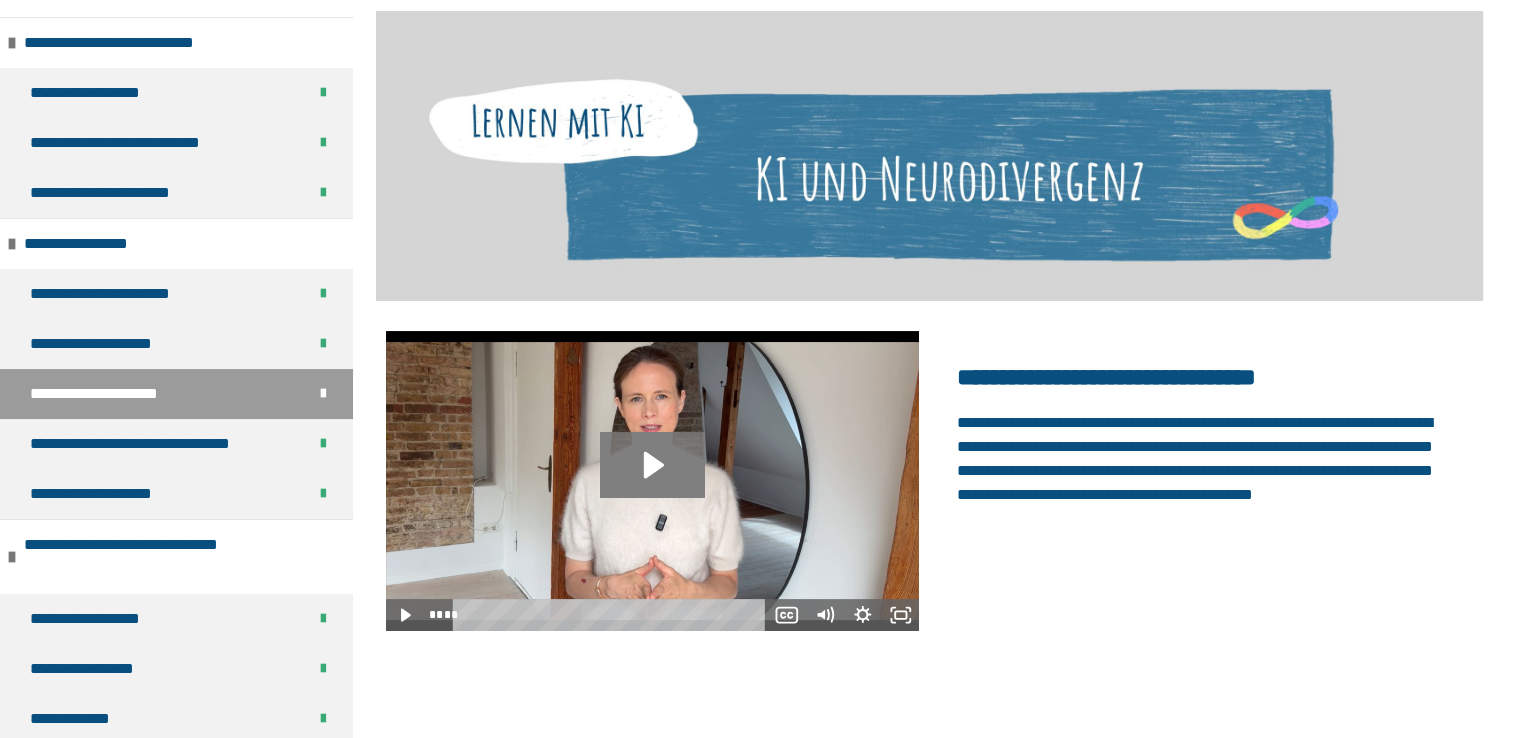scroll, scrollTop: 392, scrollLeft: 0, axis: vertical 